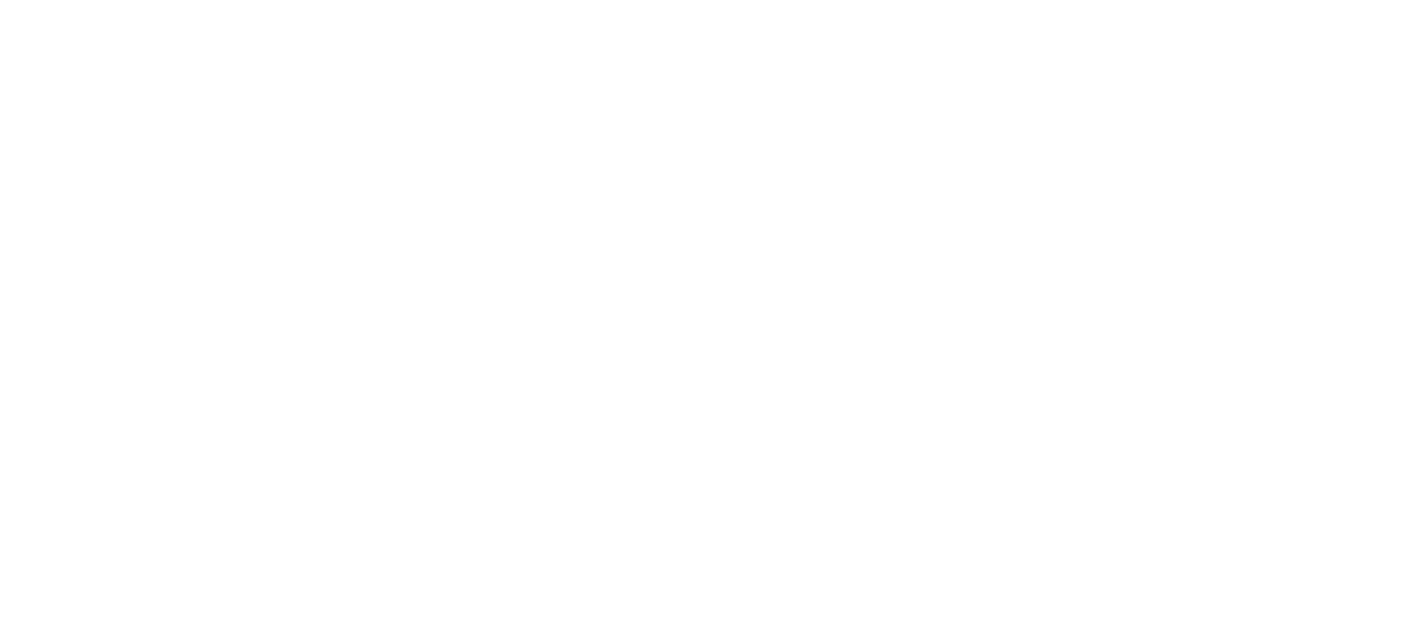 scroll, scrollTop: 0, scrollLeft: 0, axis: both 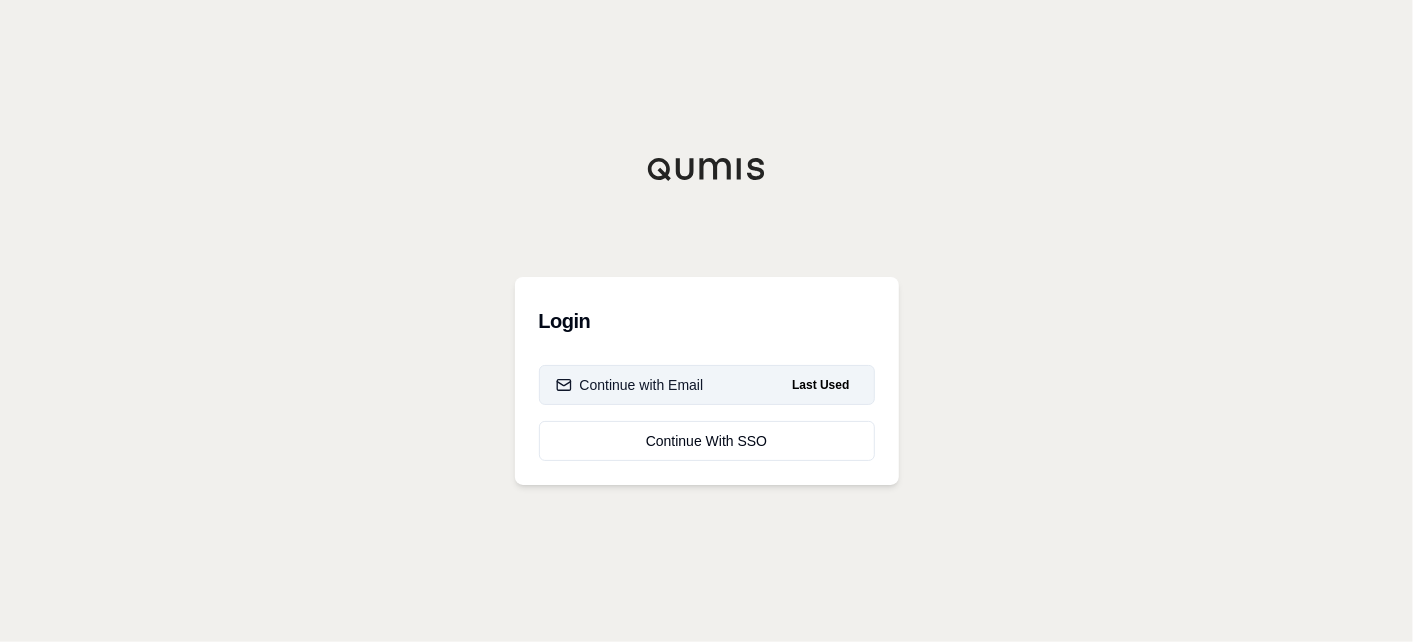 click on "Continue with Email Last Used" at bounding box center (707, 385) 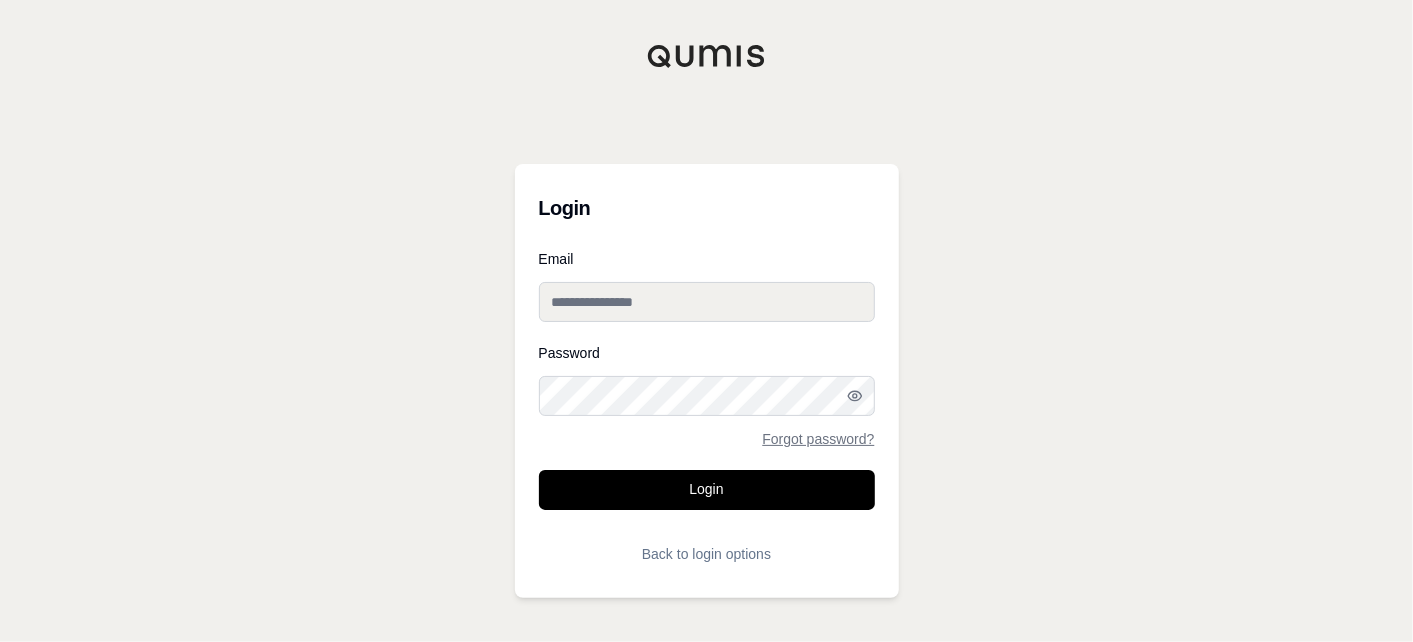 click on "Email Password Forgot password? Login Back to login options" at bounding box center [707, 413] 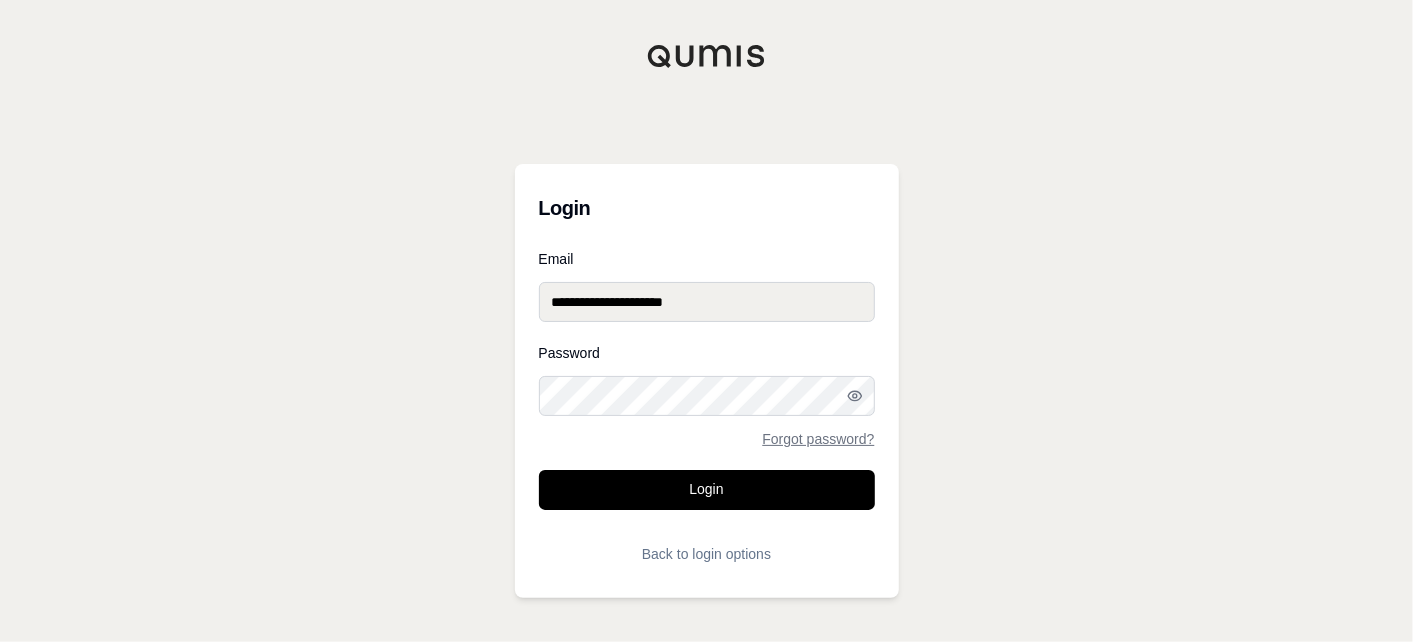 click on "Password Forgot password?" at bounding box center [707, 396] 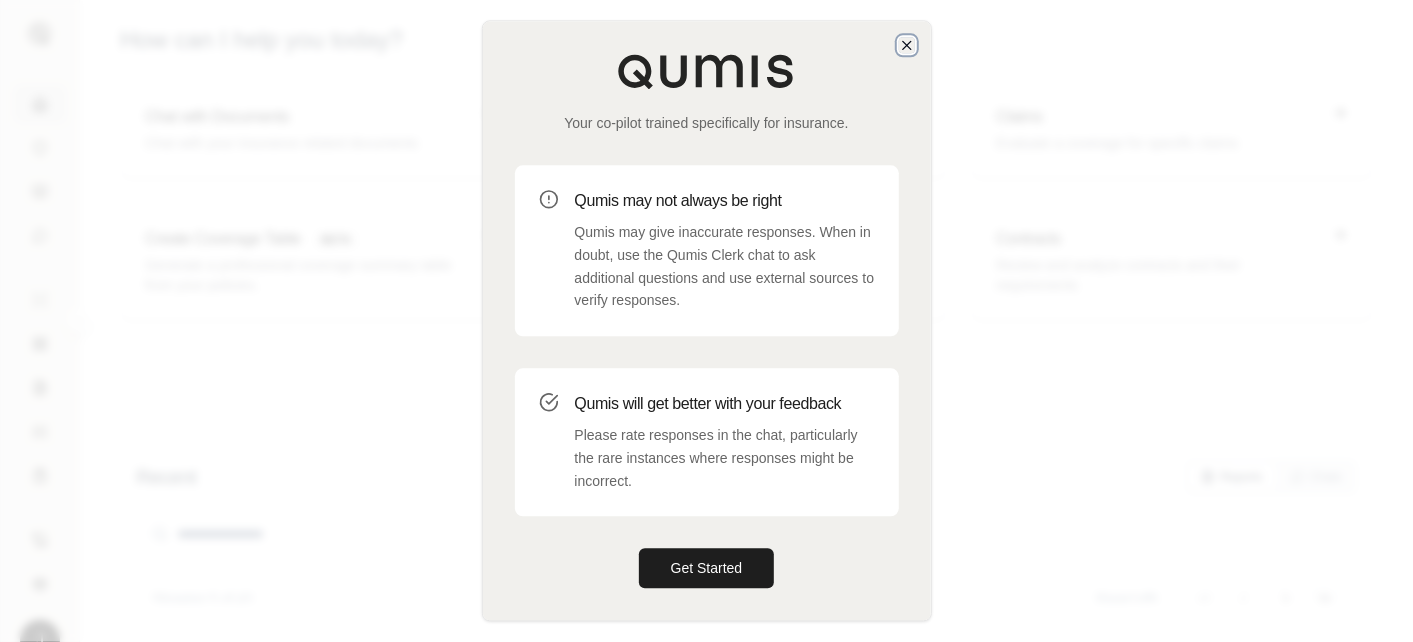 click 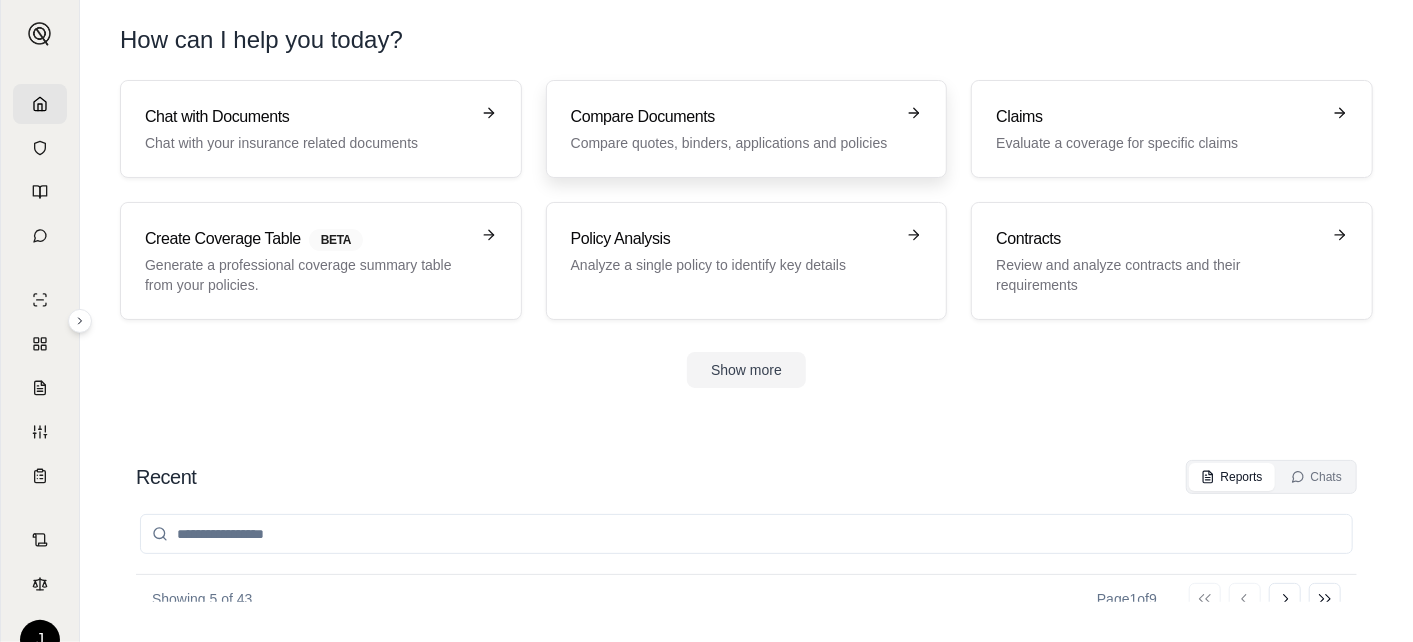 click on "Compare quotes, binders, applications and policies" at bounding box center (733, 143) 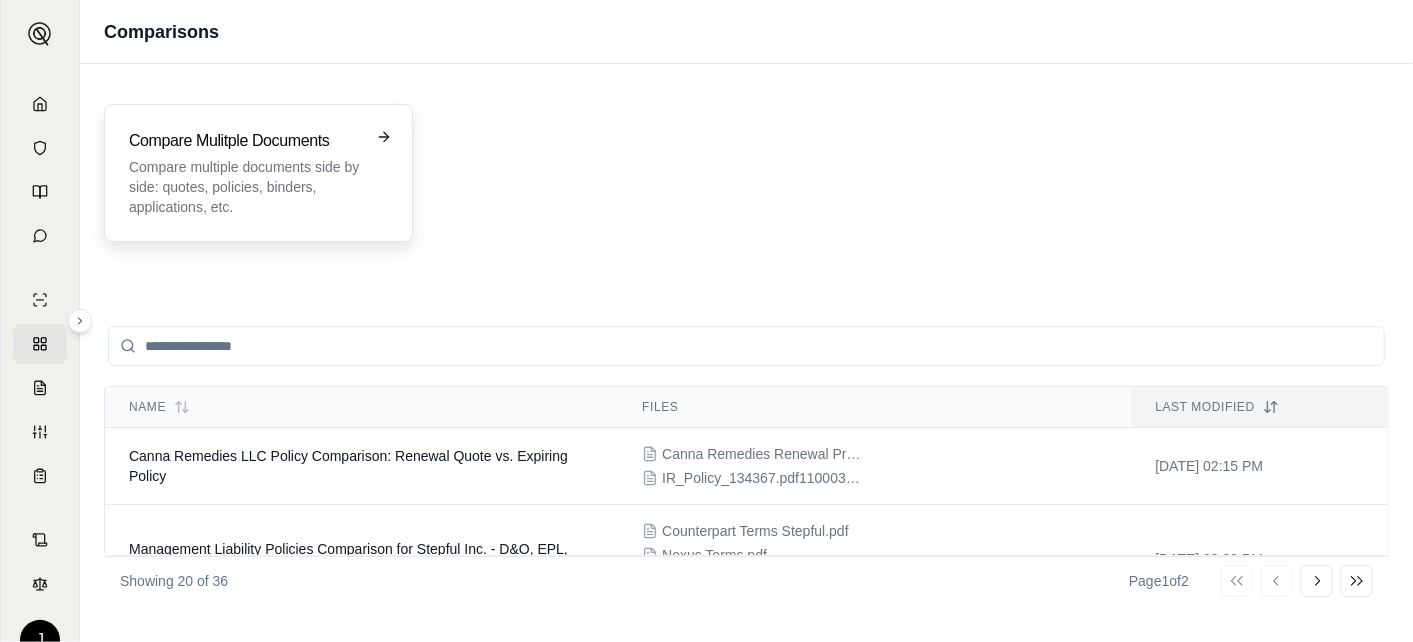 click on "Compare Mulitple Documents Compare multiple documents side by side: quotes, policies, binders, applications, etc." at bounding box center [258, 173] 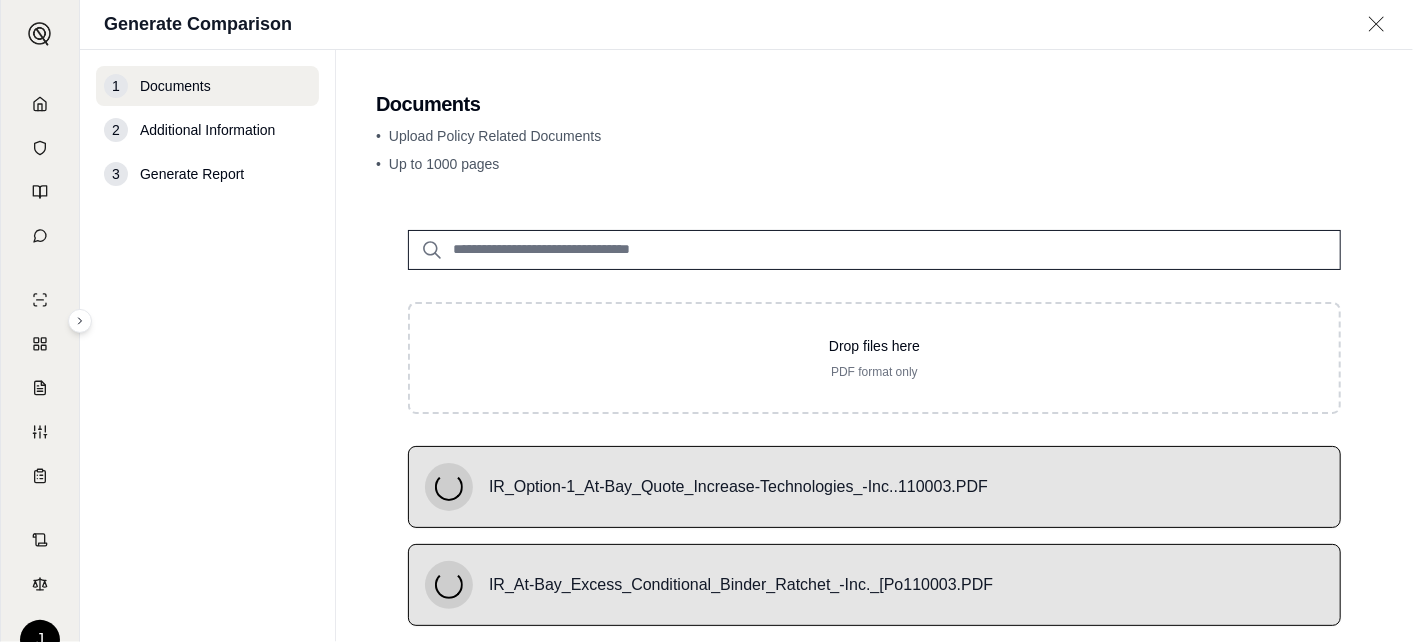 click on "• Upload Policy Related Documents • Up to 1000 pages" at bounding box center (874, 154) 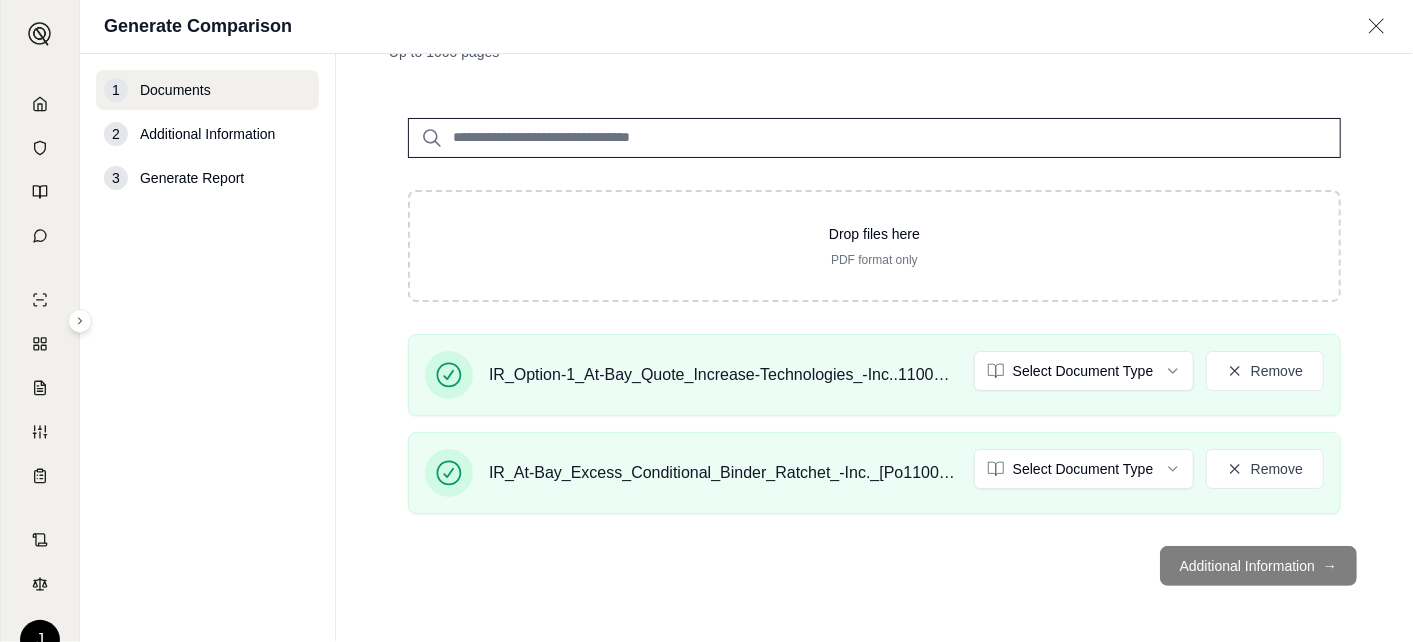 scroll, scrollTop: 168, scrollLeft: 0, axis: vertical 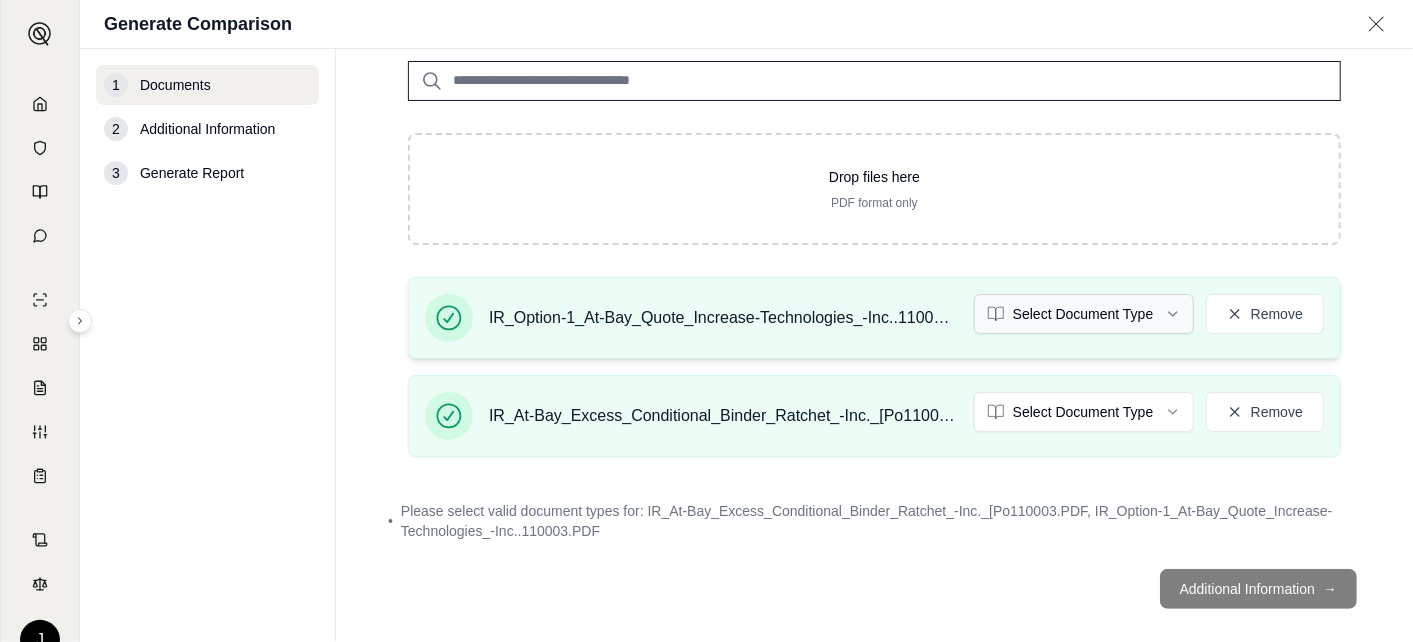 click on "J Generate Comparison 1 Documents 2 Additional Information 3 Generate Report Documents • Upload Policy Related Documents • Up to 1000 pages Drop files here PDF format only IR_Option-1_At-Bay_Quote_Increase-Technologies_-Inc..110003.PDF Select Document Type Remove IR_At-Bay_Excess_Conditional_Binder_Ratchet_-Inc._[Po110003.PDF Select Document Type Remove • Please select valid document types for: IR_At-Bay_Excess_Conditional_Binder_Ratchet_-Inc._[Po110003.PDF,
IR_Option-1_At-Bay_Quote_Increase-Technologies_-Inc..110003.PDF Additional Information →" at bounding box center [706, 321] 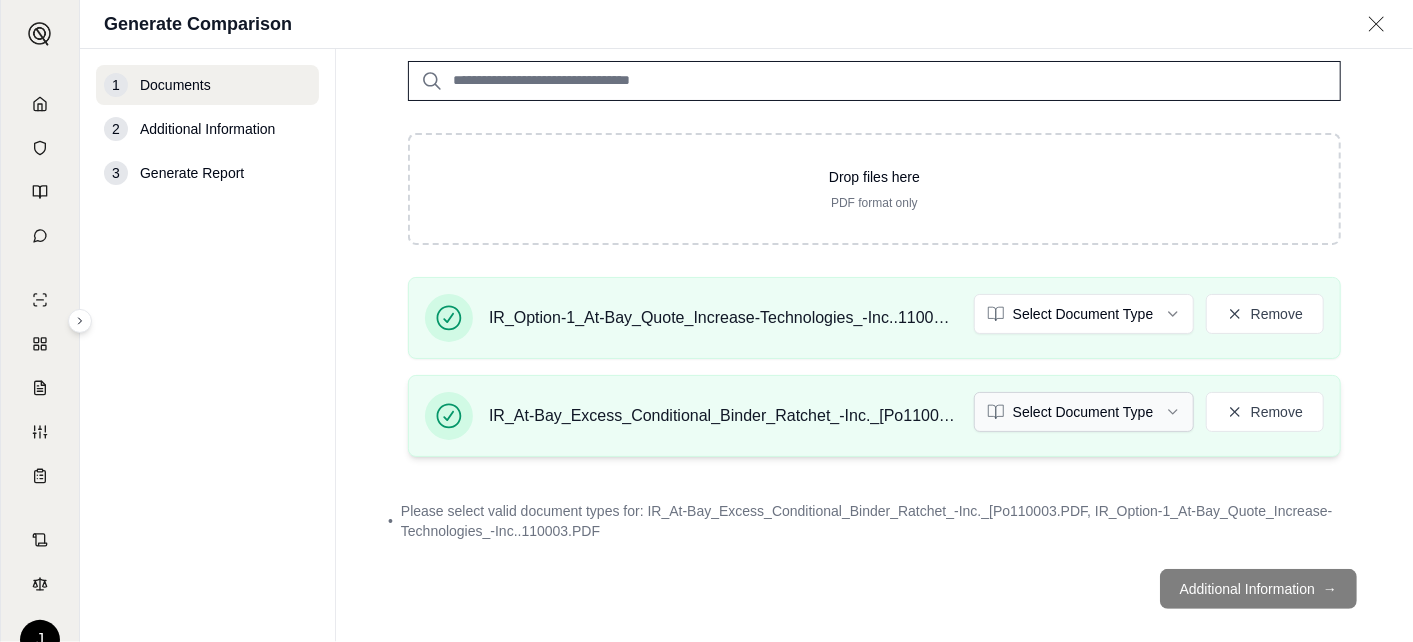 click on "J Generate Comparison 1 Documents 2 Additional Information 3 Generate Report Documents • Upload Policy Related Documents • Up to 1000 pages Drop files here PDF format only IR_Option-1_At-Bay_Quote_Increase-Technologies_-Inc..110003.PDF Select Document Type Remove IR_At-Bay_Excess_Conditional_Binder_Ratchet_-Inc._[Po110003.PDF Select Document Type Remove • Please select valid document types for: IR_At-Bay_Excess_Conditional_Binder_Ratchet_-Inc._[Po110003.PDF,
IR_Option-1_At-Bay_Quote_Increase-Technologies_-Inc..110003.PDF Additional Information →" at bounding box center [706, 321] 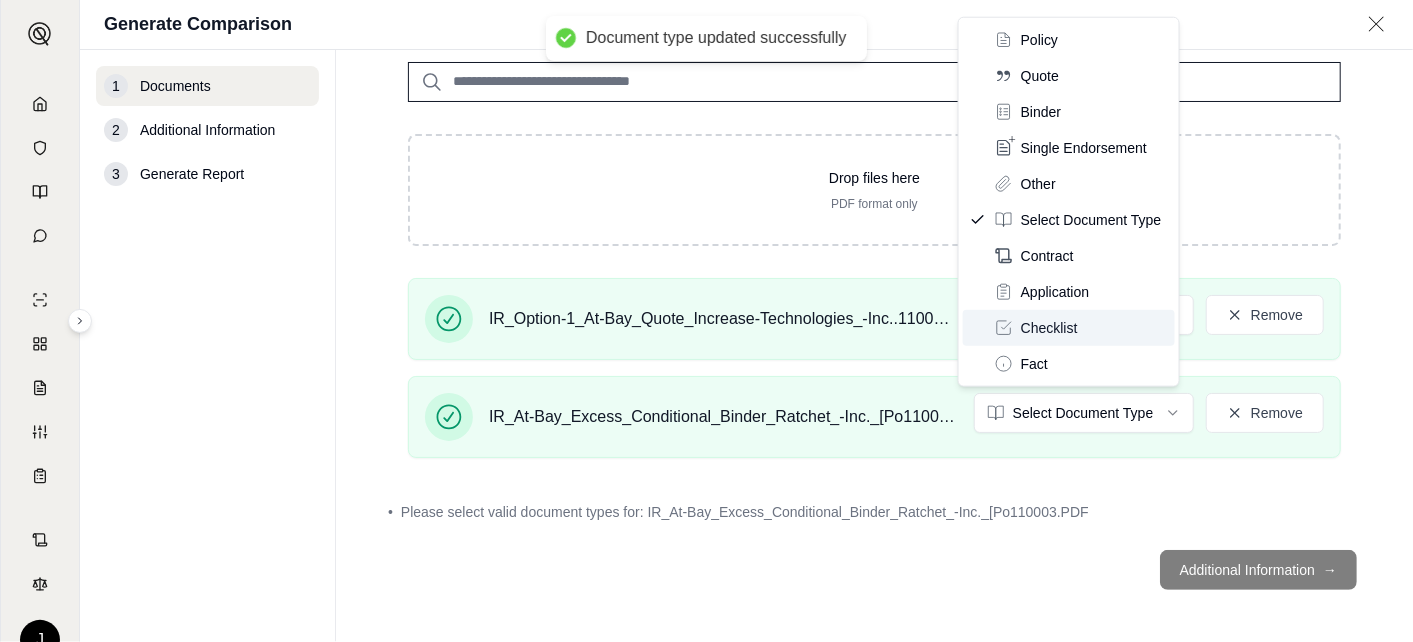 scroll, scrollTop: 168, scrollLeft: 0, axis: vertical 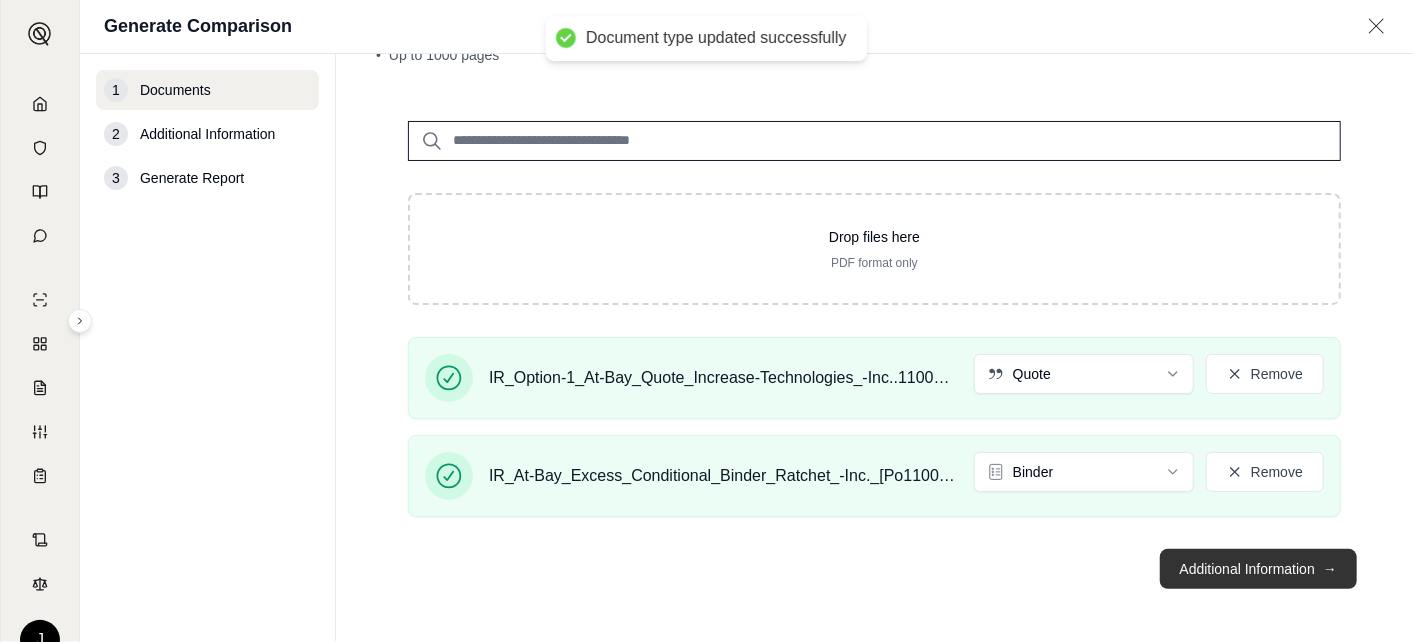 click on "Additional Information →" at bounding box center (1258, 569) 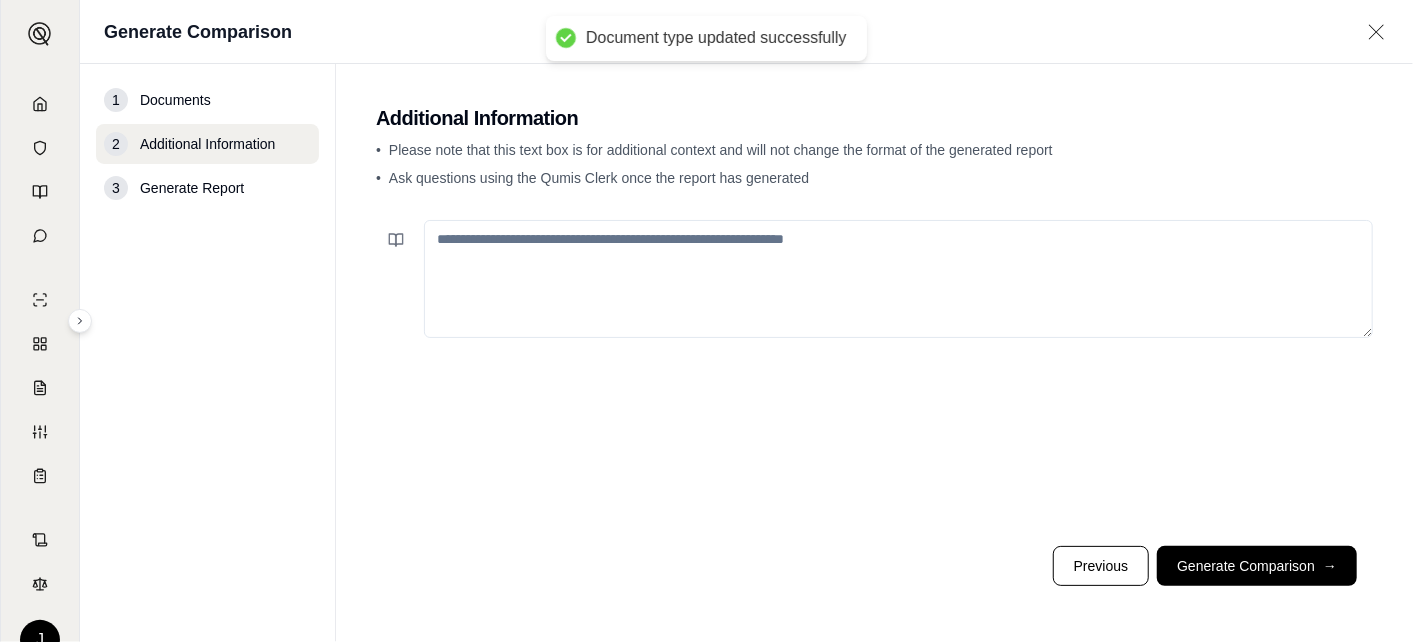 click at bounding box center (898, 279) 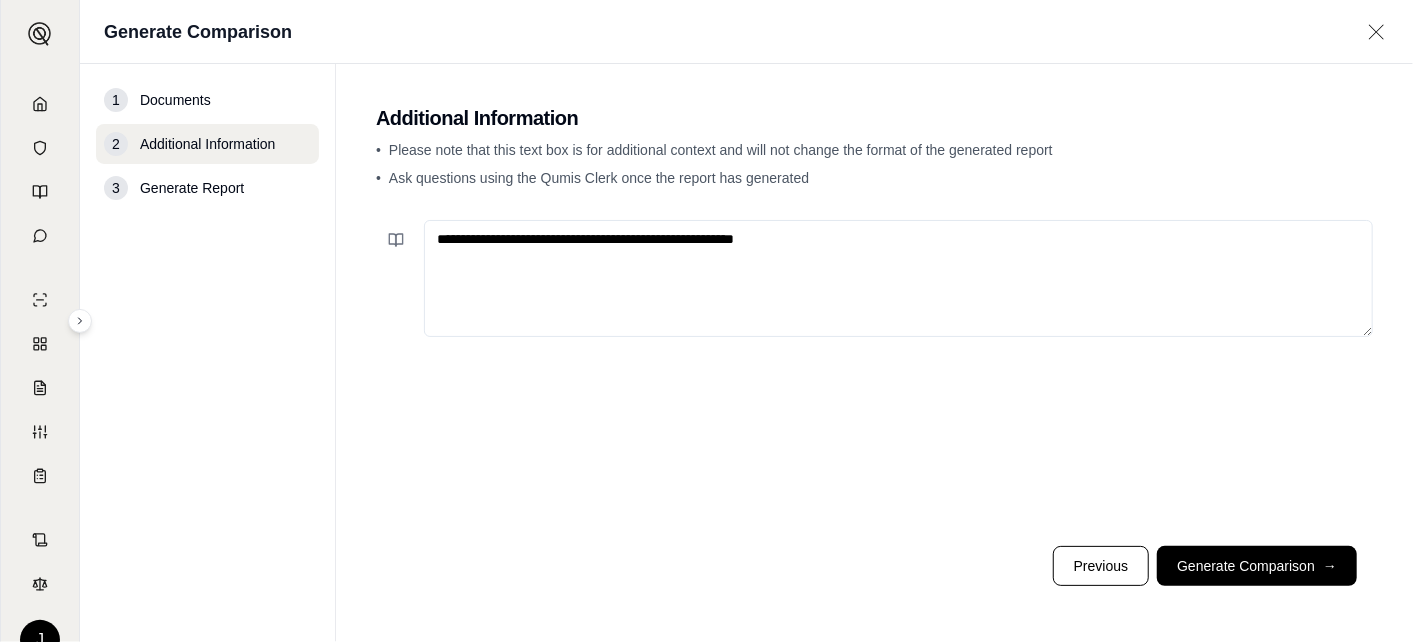 type on "**********" 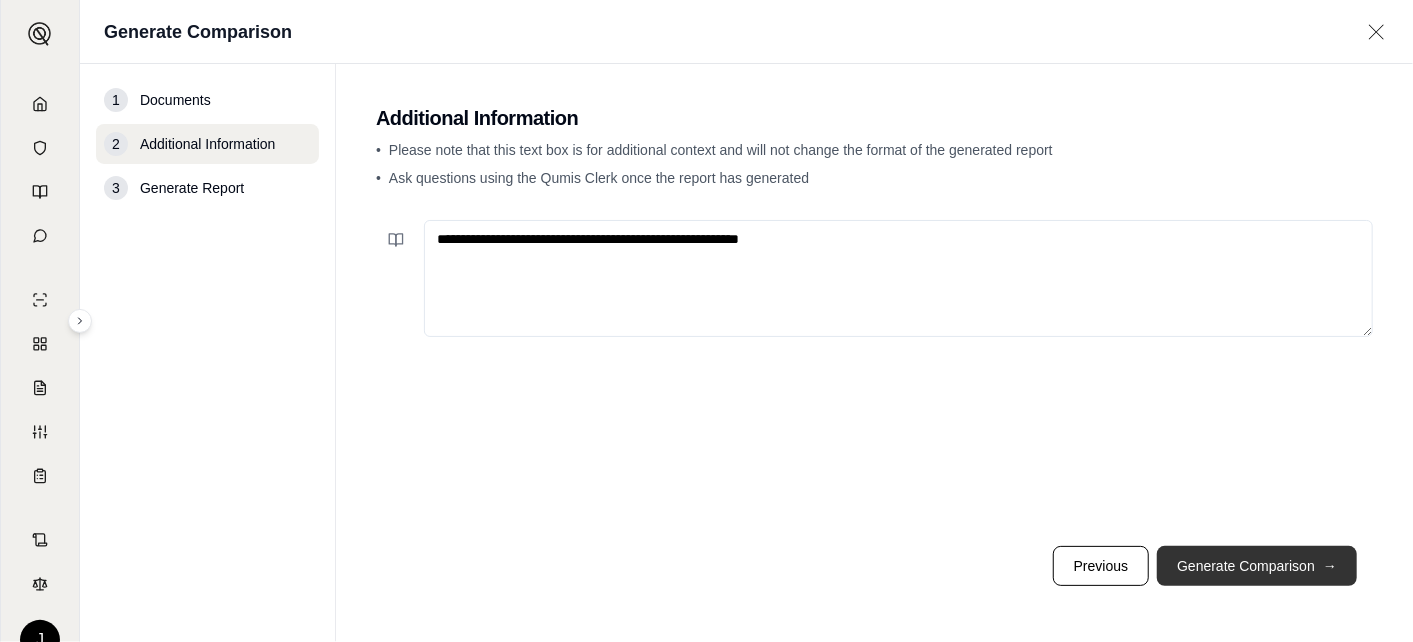 click on "Generate Comparison →" at bounding box center (1257, 566) 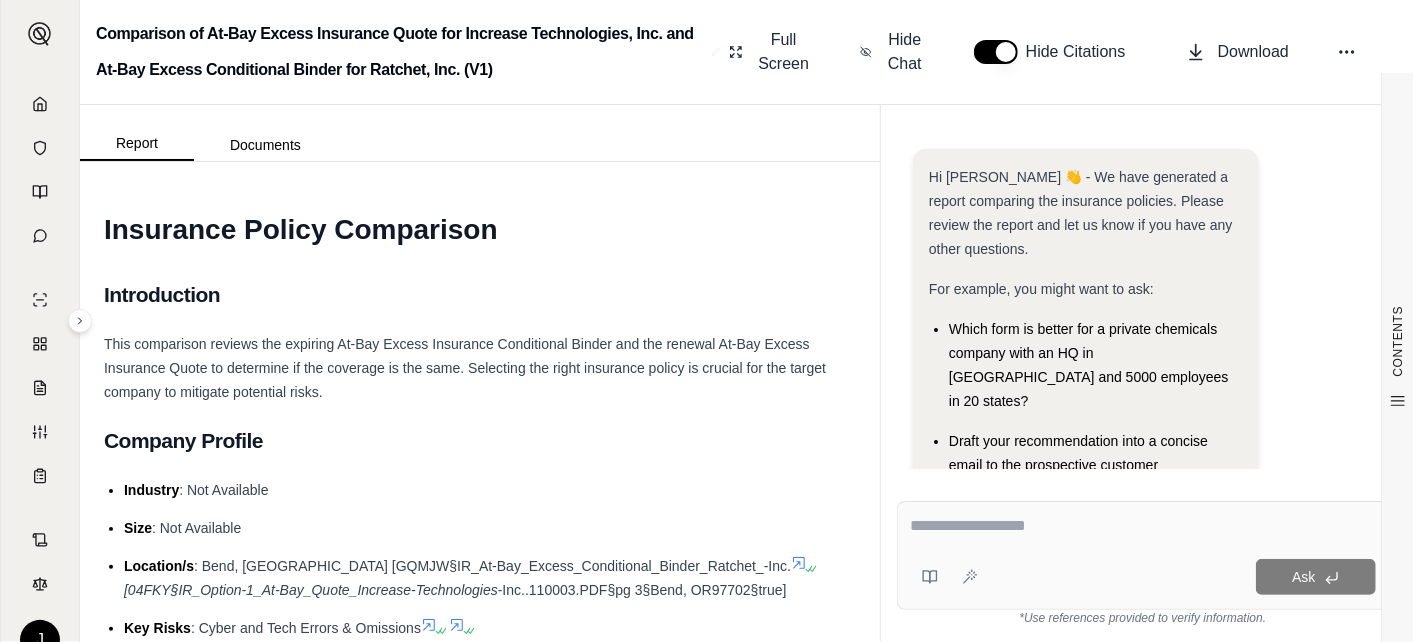 scroll, scrollTop: 335, scrollLeft: 0, axis: vertical 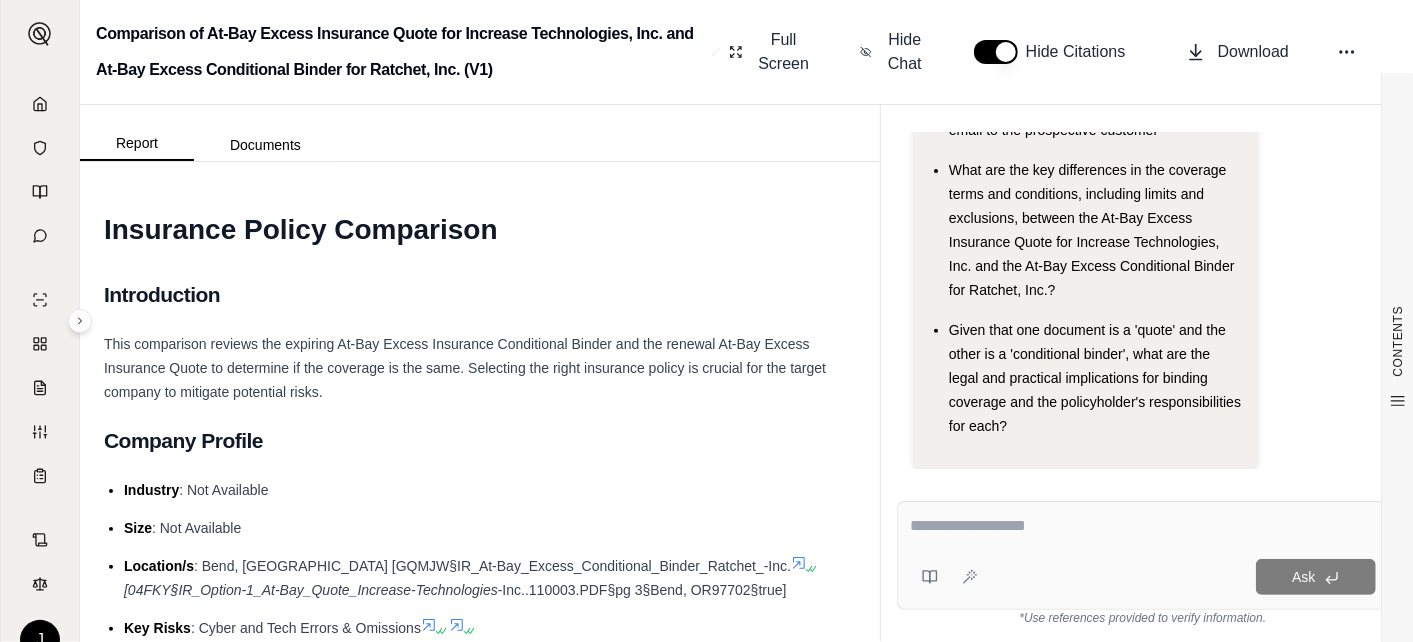 click at bounding box center [1143, 526] 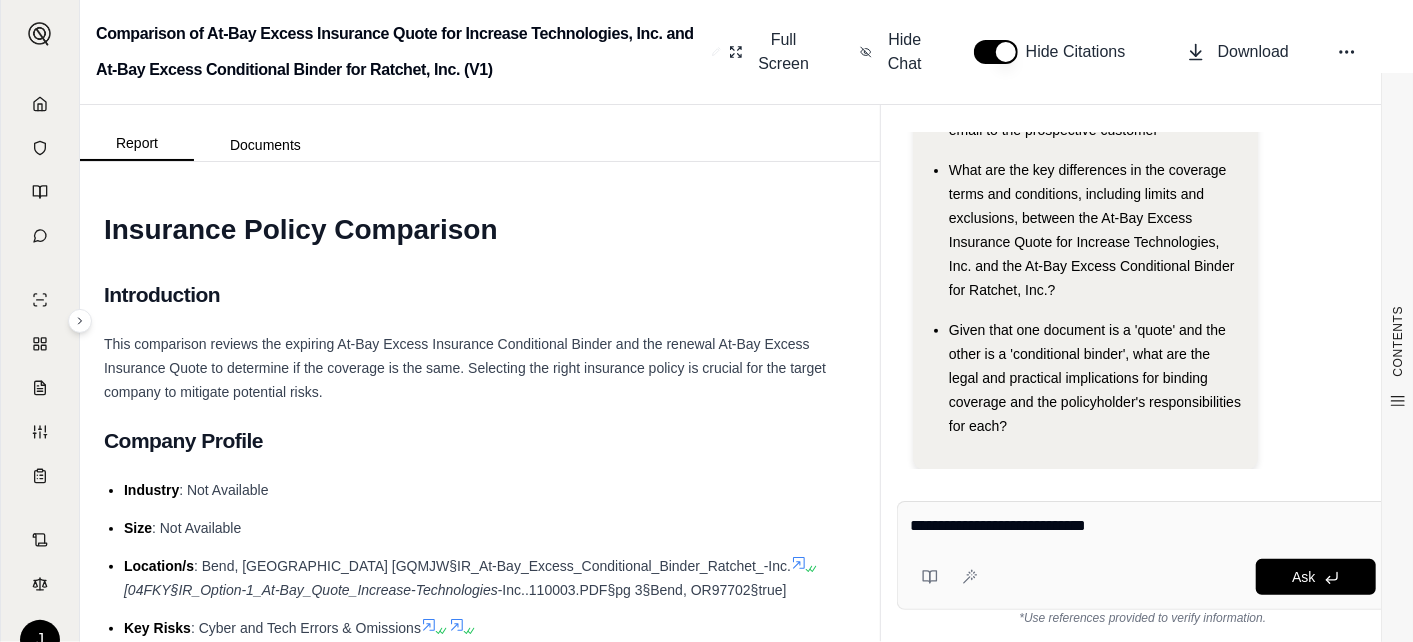 type on "**********" 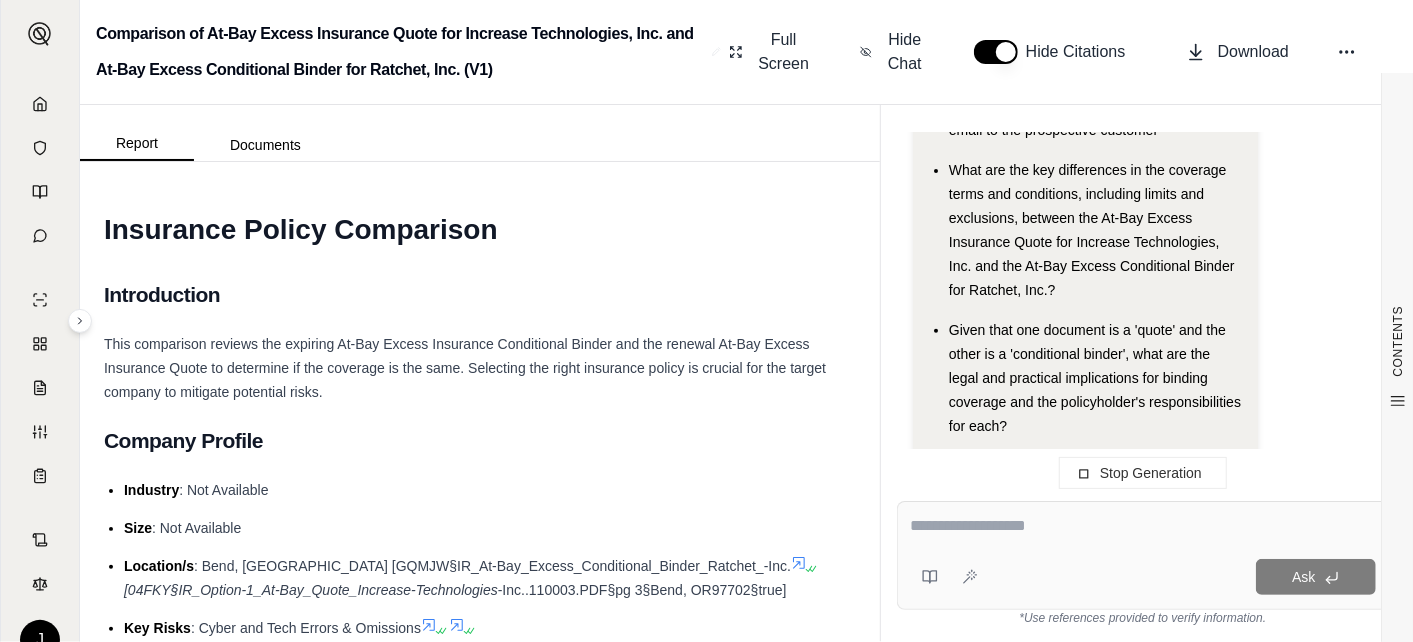 scroll, scrollTop: 551, scrollLeft: 0, axis: vertical 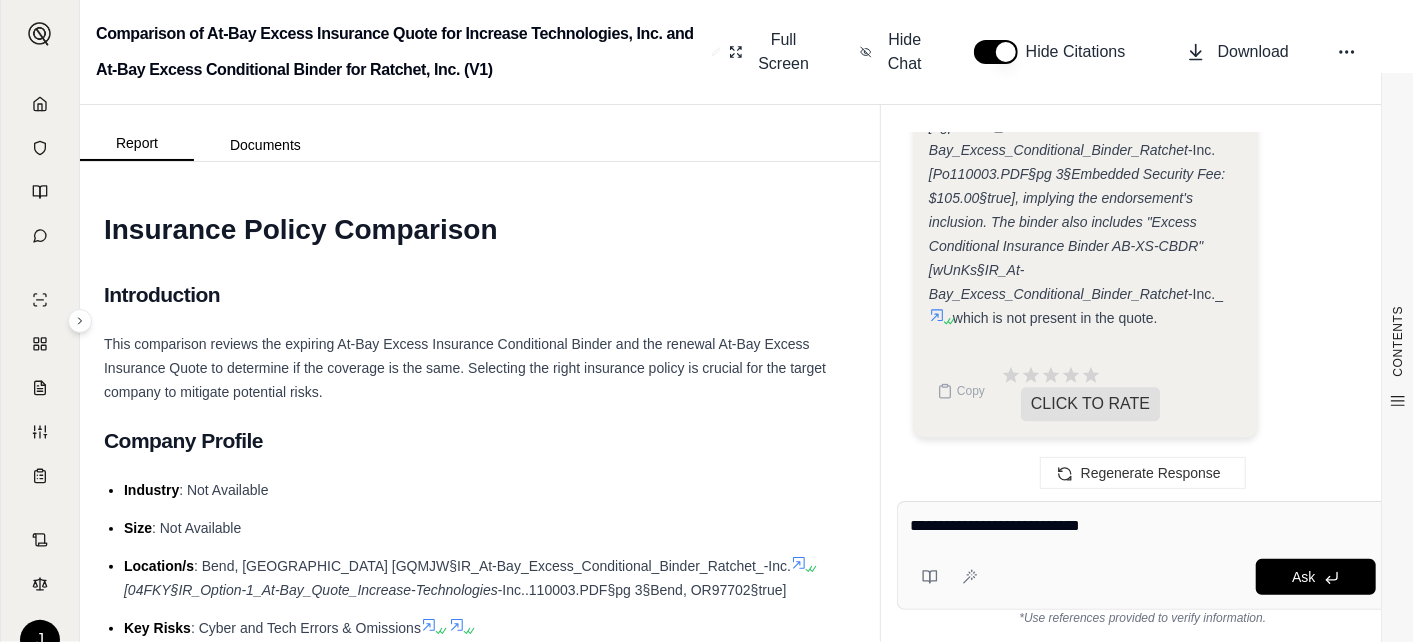paste on "**********" 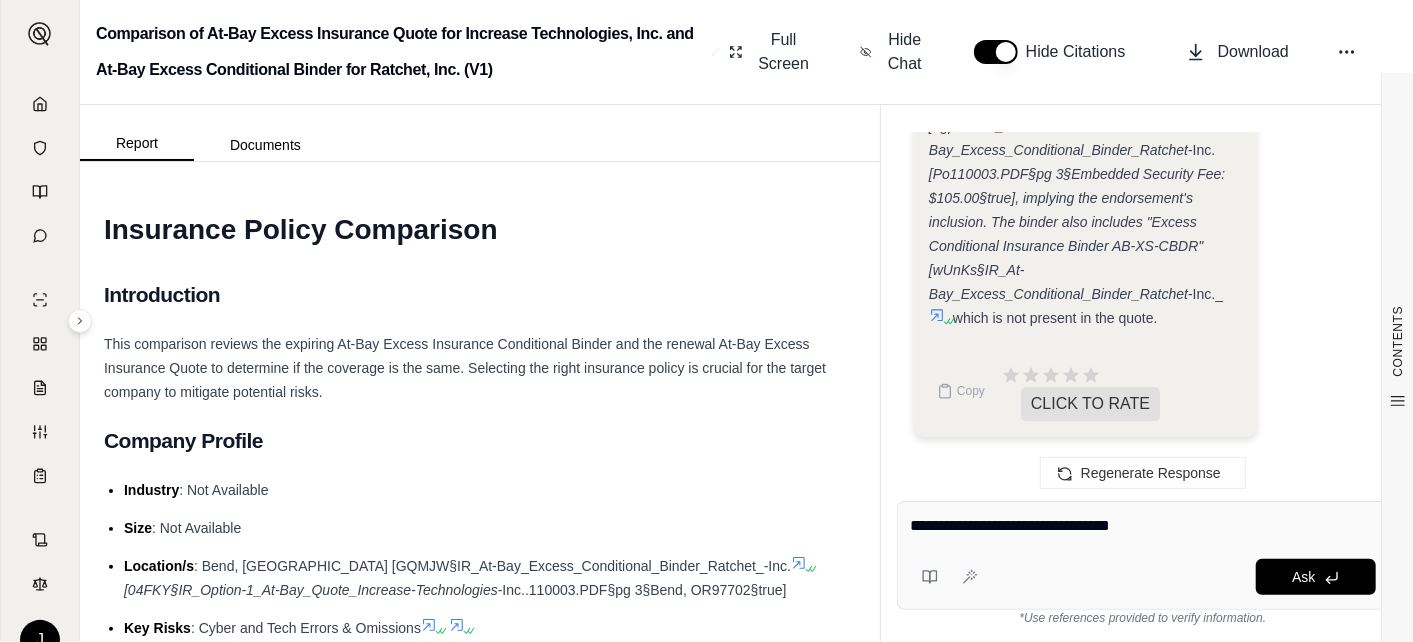 scroll, scrollTop: 380, scrollLeft: 0, axis: vertical 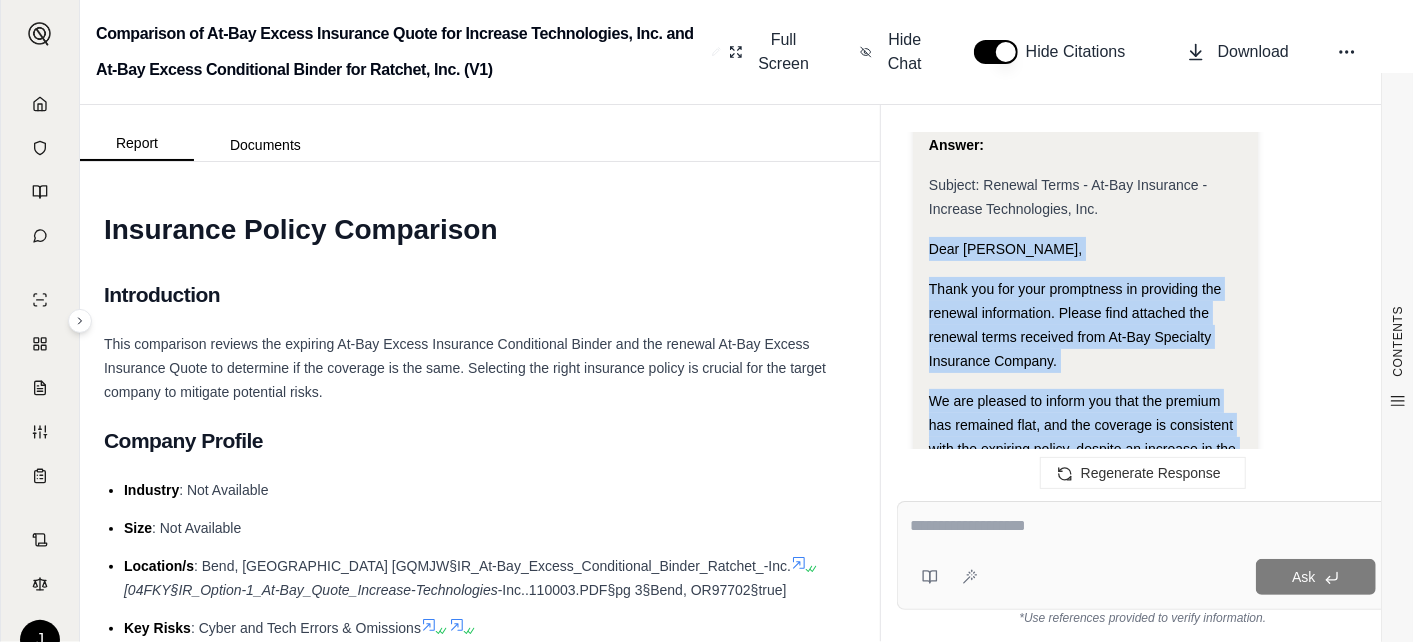 drag, startPoint x: 998, startPoint y: 285, endPoint x: 922, endPoint y: 336, distance: 91.525955 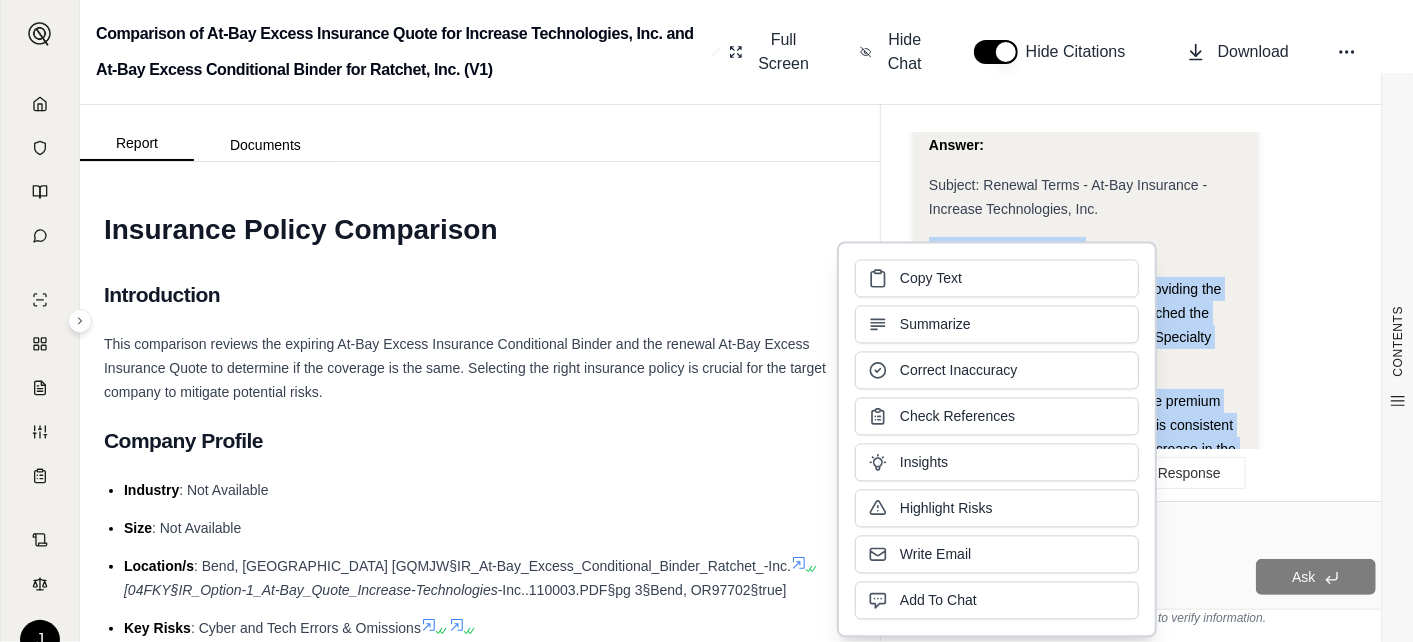 click on "Analysis:
Okay, I need to professionalize the email provided. This involves refining the language, improving clarity, and ensuring a professional tone. Here's my plan:
Review the original email for areas of improvement in terms of grammar, clarity, and tone.
Rewrite the email to address these areas, using more formal language and a more structured format.
Ensure the revised email maintains all the essential information from the original.
Double-check for any remaining areas for refinement.
Here's the professionalized email:
Answer:
Subject: Renewal Terms - At-Bay Insurance - Increase Technologies, Inc.
Dear [PERSON_NAME],
Thank you for your promptness in providing the renewal information. Please find attached the renewal terms received from At-Bay Specialty Insurance Company.
We are pleased to inform you that the premium has remained flat, and the coverage is consistent with the expiring policy, despite an increase in the primary rating upon renewal.
Regarding Backdating:" at bounding box center [1085, 331] 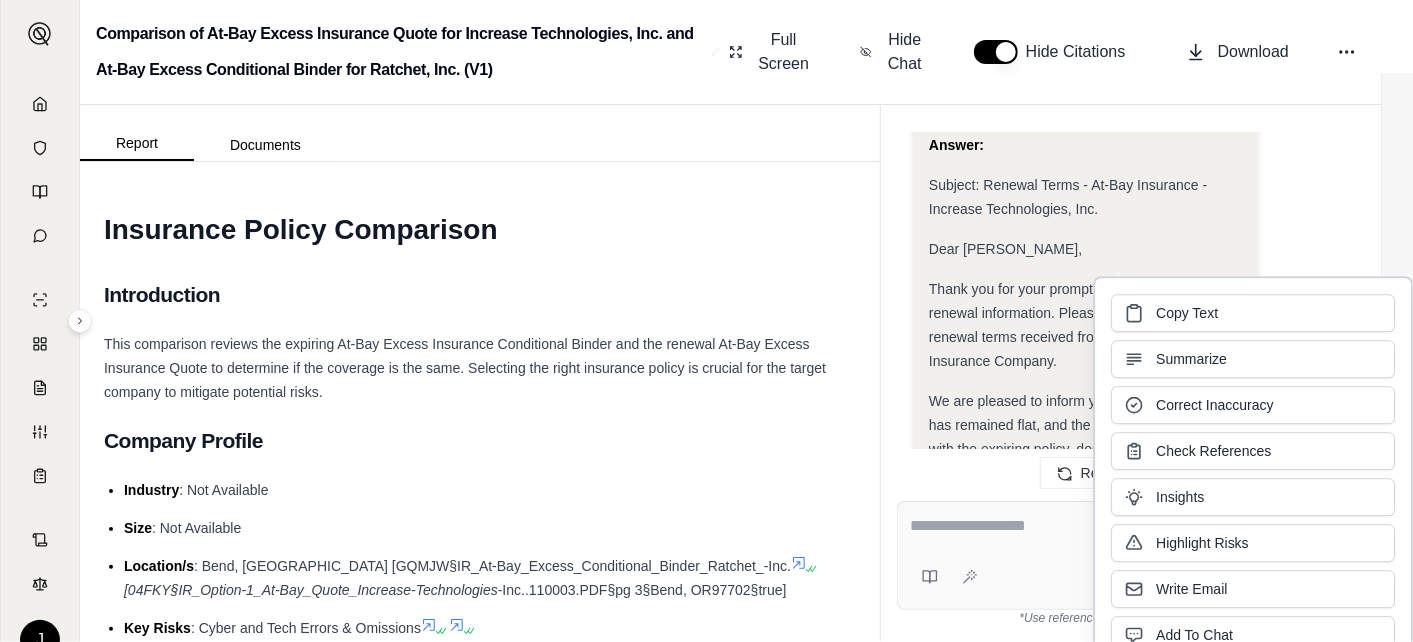 click on "Dear [PERSON_NAME]," at bounding box center [1005, 249] 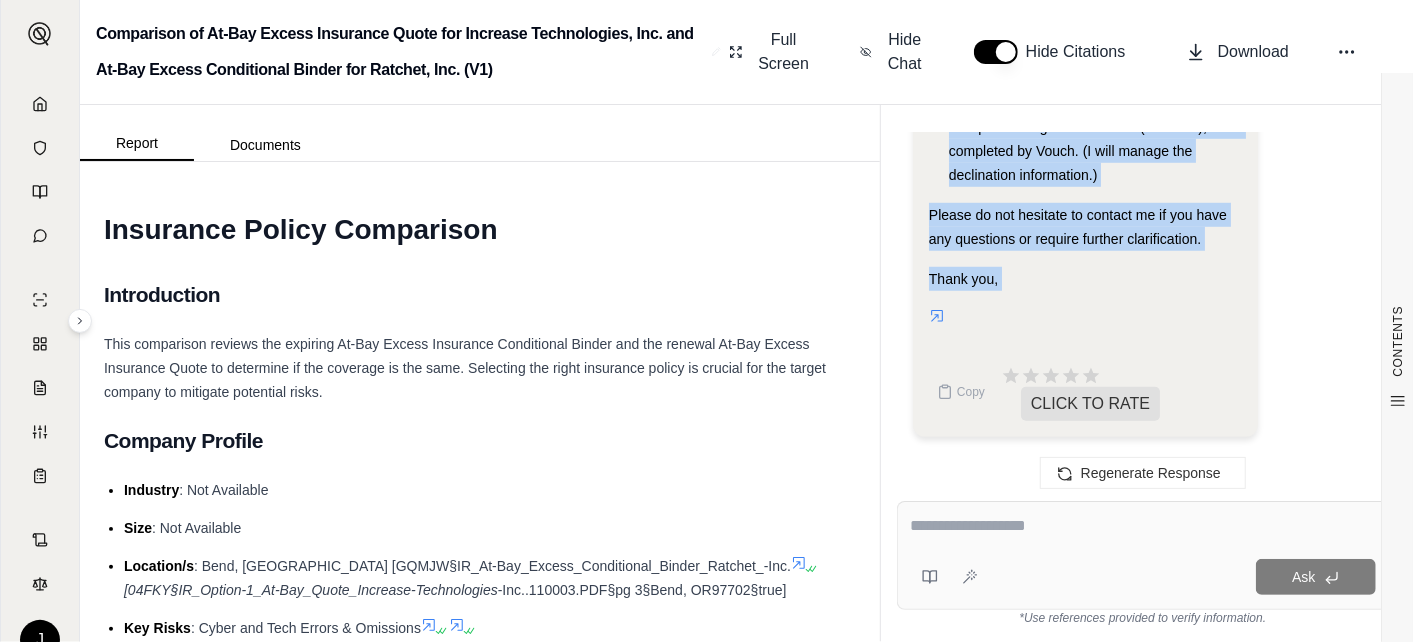 scroll, scrollTop: 5218, scrollLeft: 0, axis: vertical 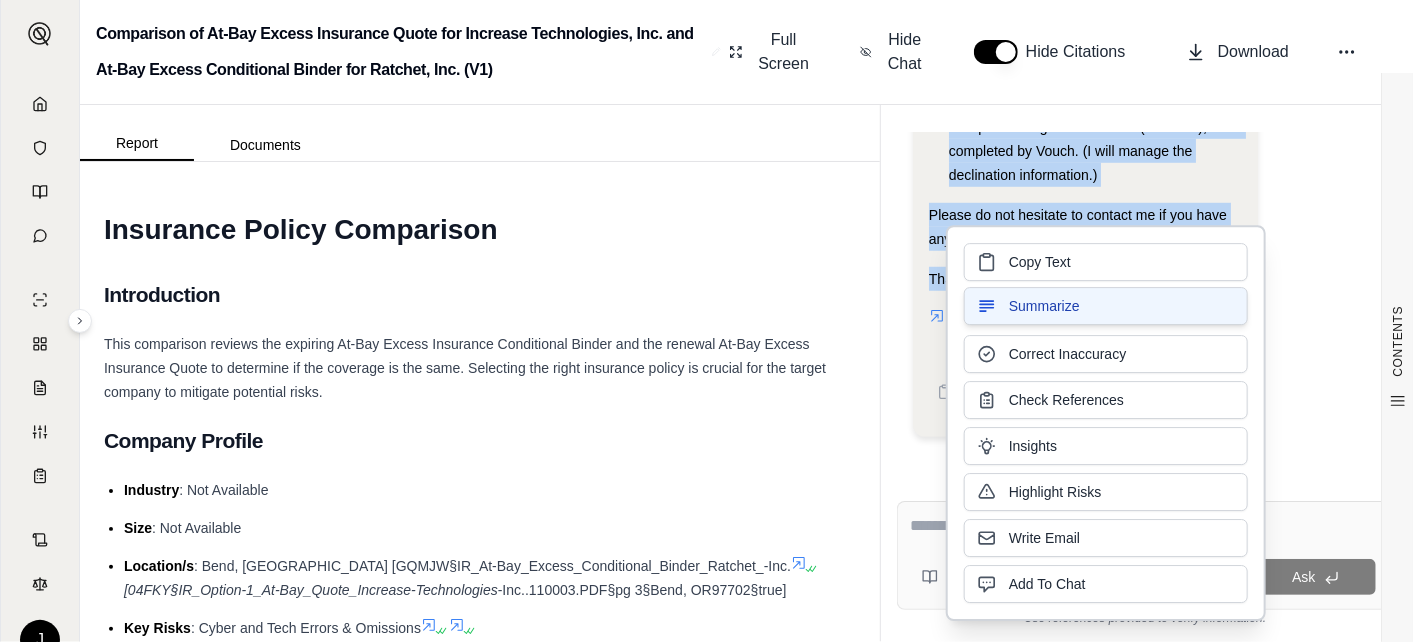 type 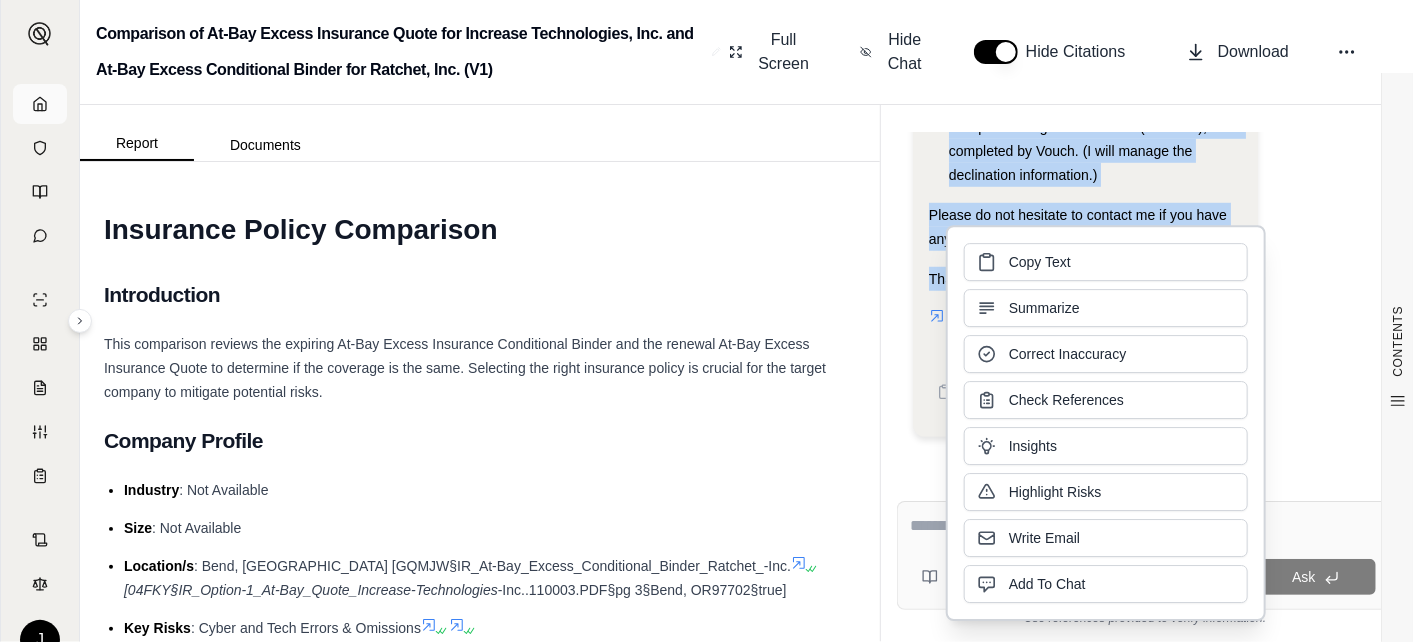 click at bounding box center [40, 104] 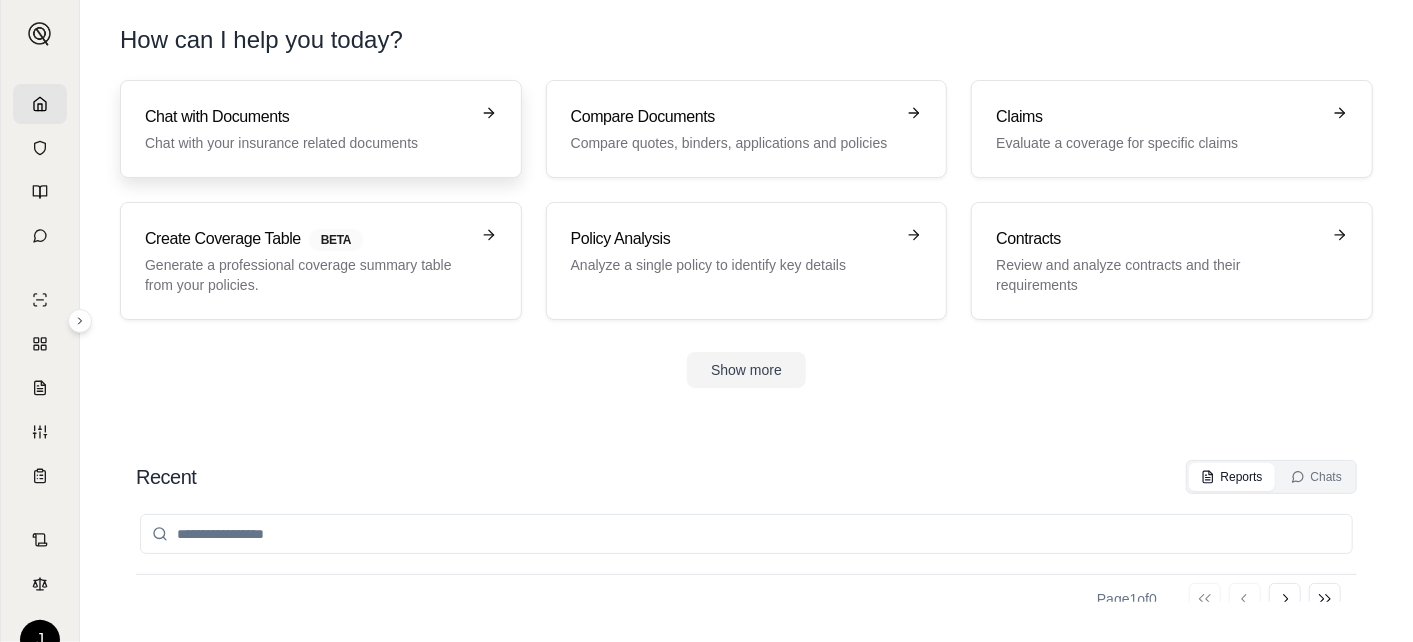 click on "Chat with Documents" at bounding box center (307, 117) 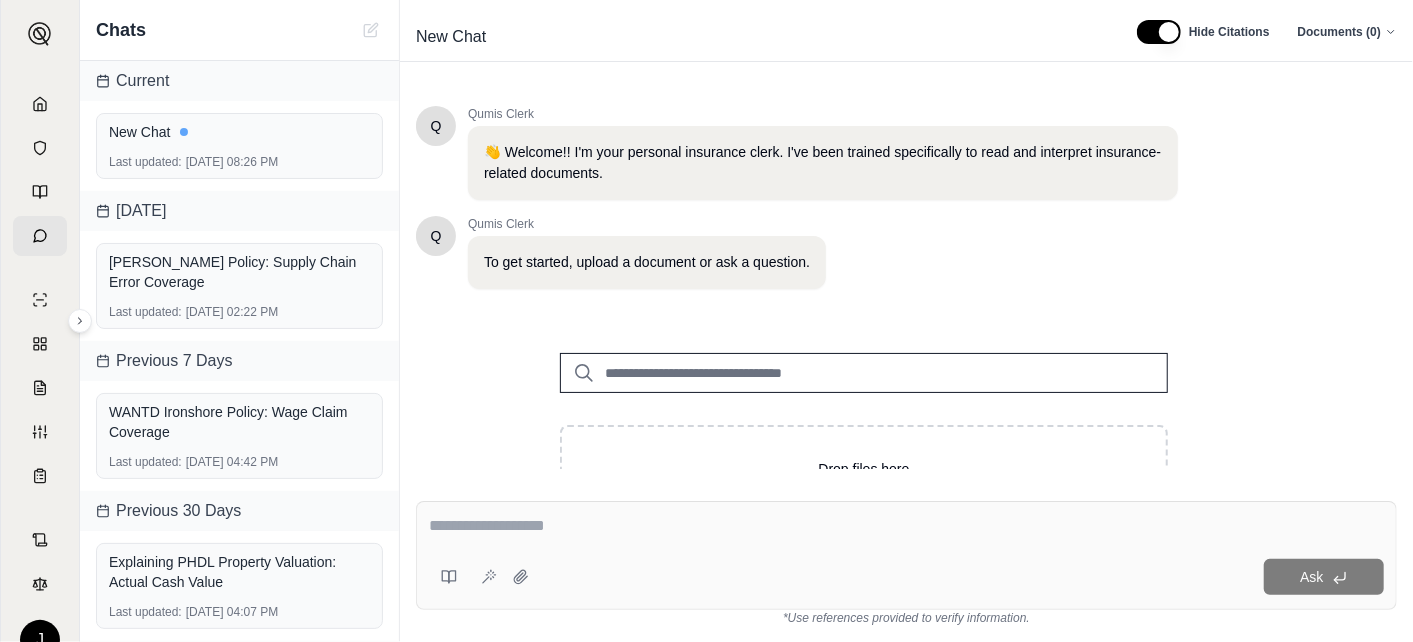 scroll, scrollTop: 114, scrollLeft: 0, axis: vertical 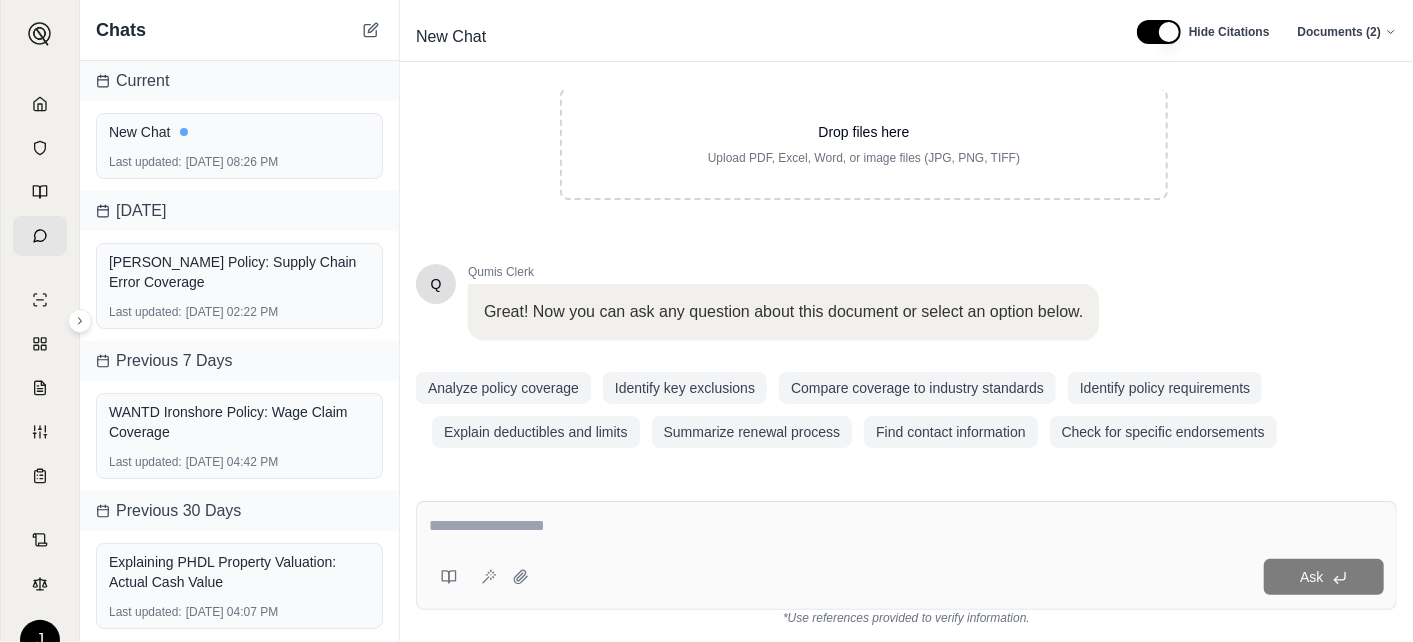 click at bounding box center [906, 526] 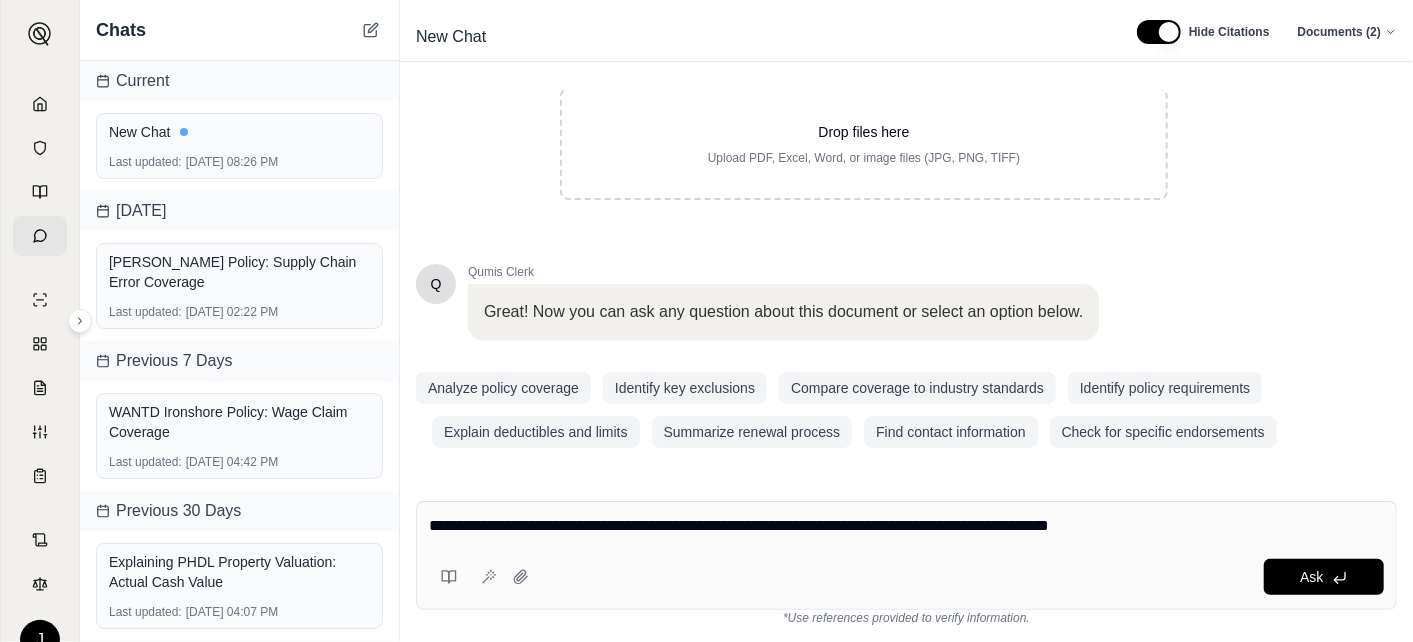 type on "**********" 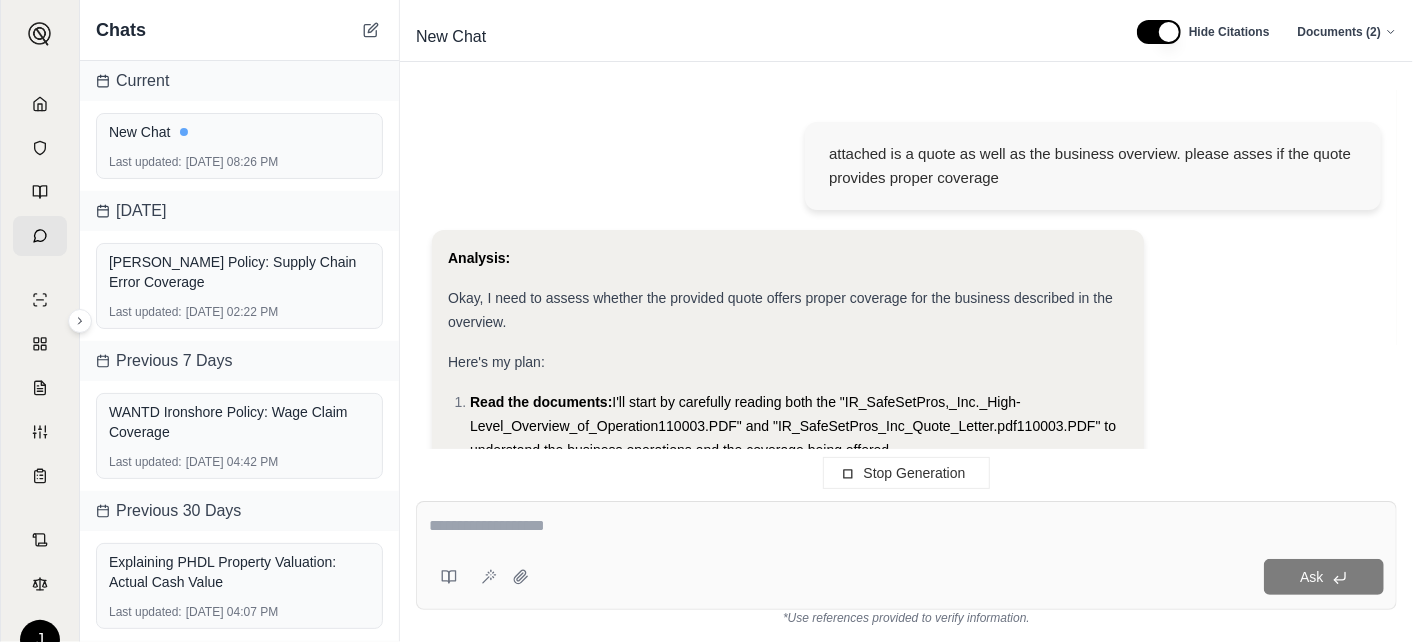 scroll, scrollTop: 590, scrollLeft: 0, axis: vertical 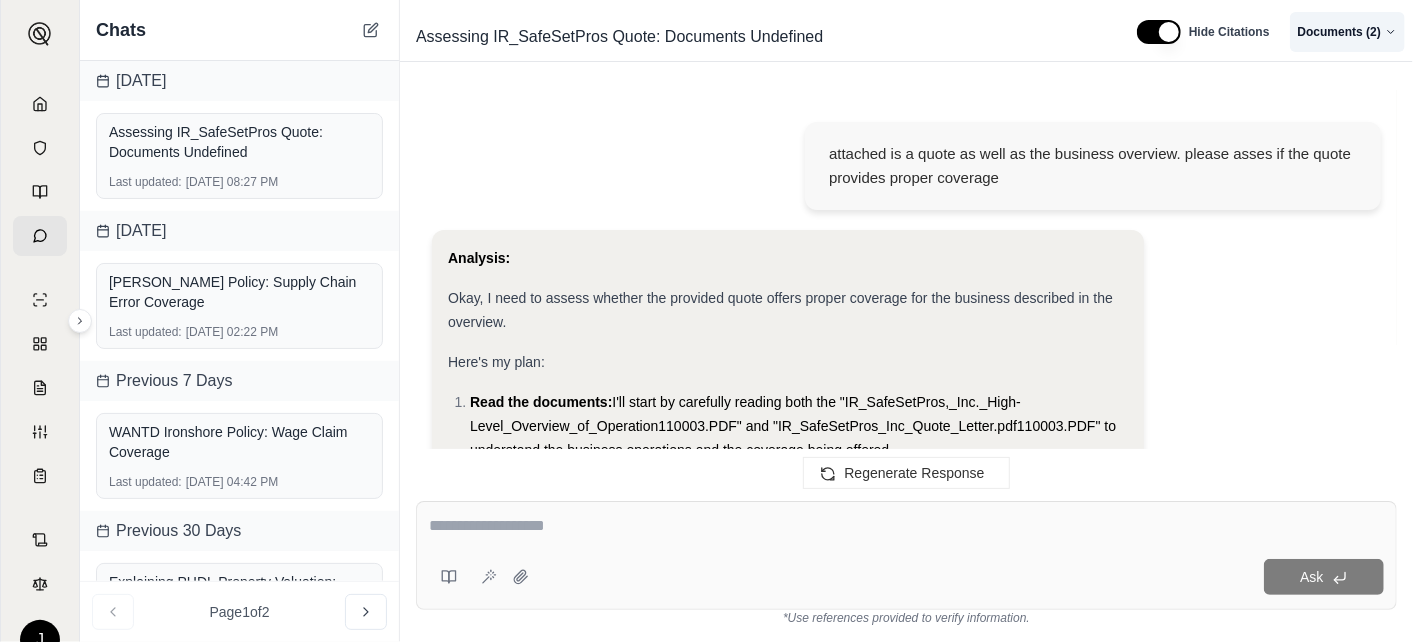 click on "J Chats [DATE] Assessing IR_SafeSetPros Quote: Documents Undefined Last updated: [DATE] 08:27 PM [DATE] [PERSON_NAME] Policy: Supply Chain Error Coverage Last updated: [DATE] 02:22 PM Previous 7 Days WANTD Ironshore Policy: Wage Claim Coverage Last updated: [DATE] 04:42 PM Previous 30 Days Explaining PHDL Property Valuation: Actual Cash Value Last updated: [DATE] 04:07 PM Cyber Policy: Change of Control Impact Last updated: [DATE] 10:20 AM CGL Coverage: Is it Worldwide? Last updated: [DATE] 09:20 AM CGL Coverage: Is it Worldwide? Last updated: [DATE] 09:10 AM E&O Policy and Medical Malpractice Coverage Last updated: [DATE] 01:32 PM [DATE] TCPA claim coverage under Network Security Last updated: [DATE] 03:12 PM Solosuit Policy: TCPA Coverage Analysis Last updated: [DATE] 08:13 AM Page  1  of  2 Assessing IR_SafeSetPros Quote: Documents Undefined Hide Citations Documents ( 2 )   Analysis:
Here's my plan:
Read the documents:" at bounding box center [706, 321] 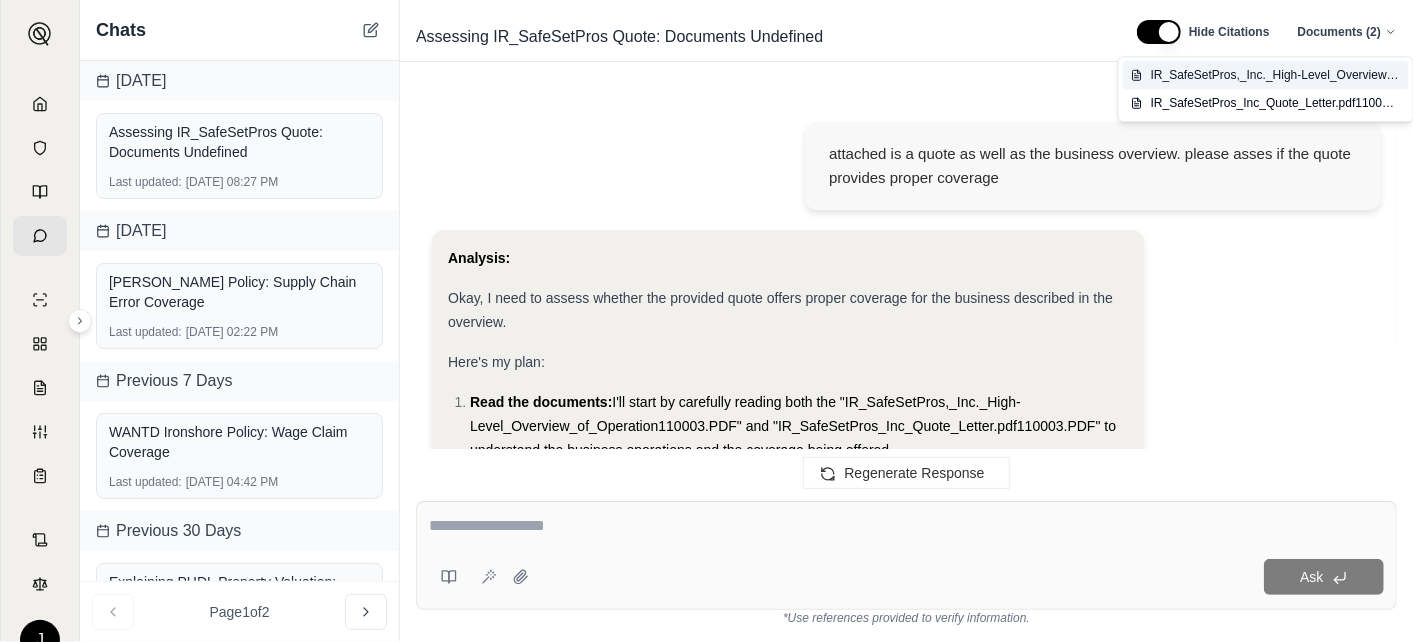 click on "IR_SafeSetPros,_Inc._High-Level_Overview_of_Operation110003.PDF" at bounding box center [1276, 75] 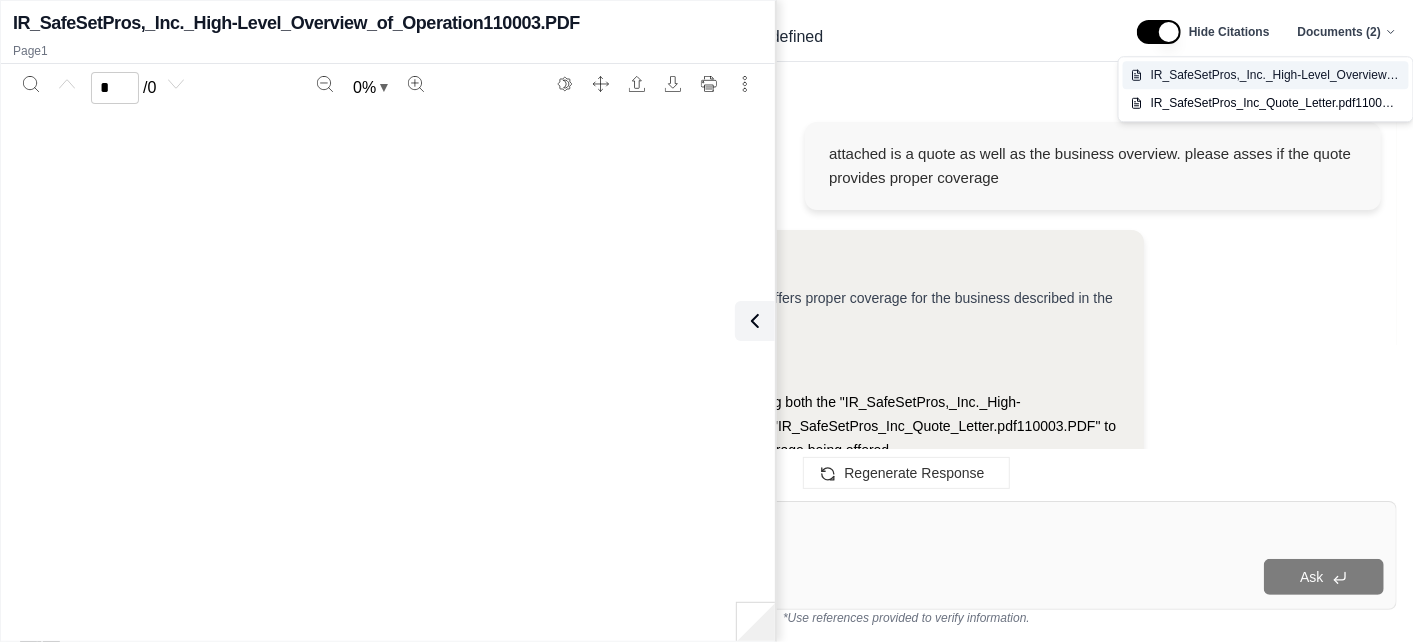 scroll, scrollTop: 654, scrollLeft: 0, axis: vertical 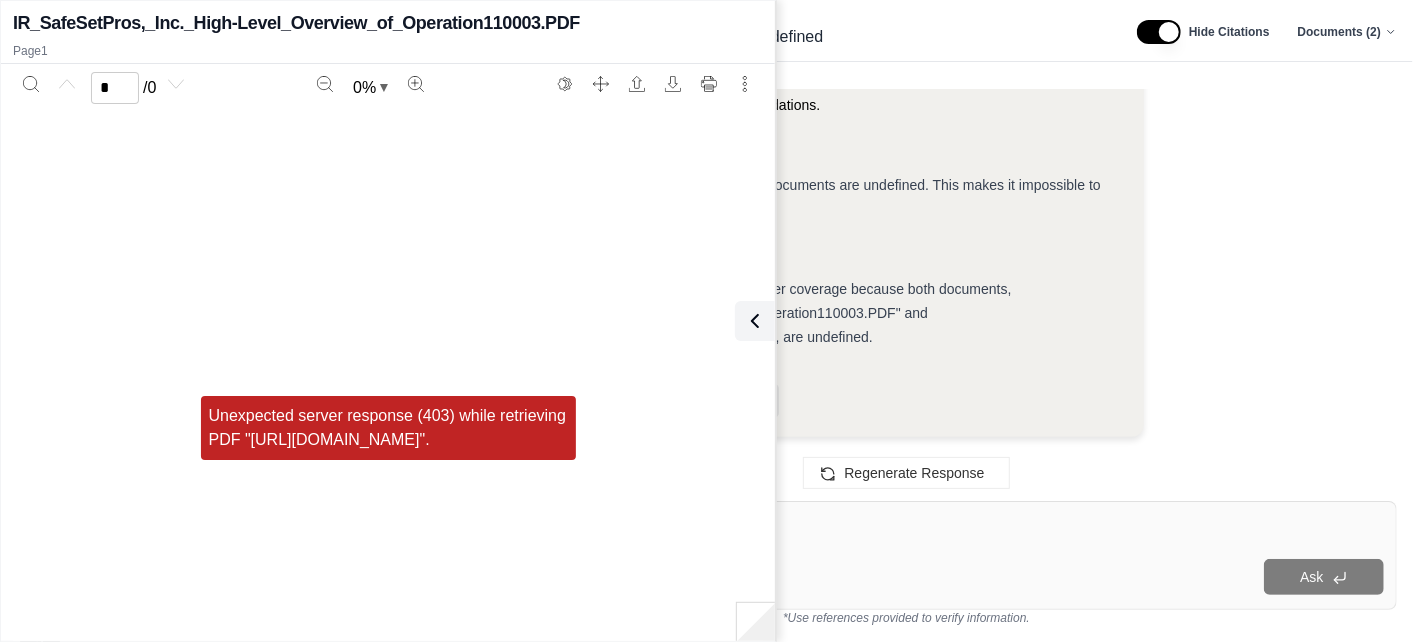 click on "Provide Assessment:  Finally, I'll provide an assessment of whether the quote provides proper coverage, highlighting any potential concerns or recommendations." at bounding box center (799, 93) 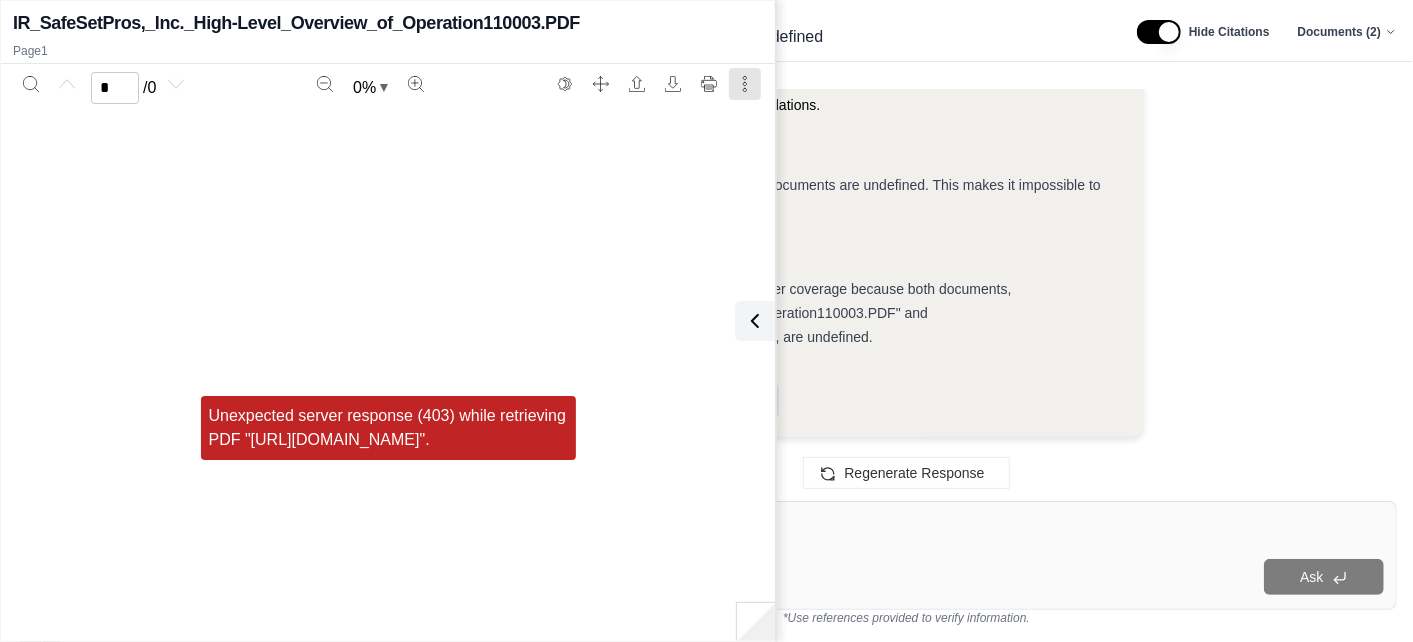 click 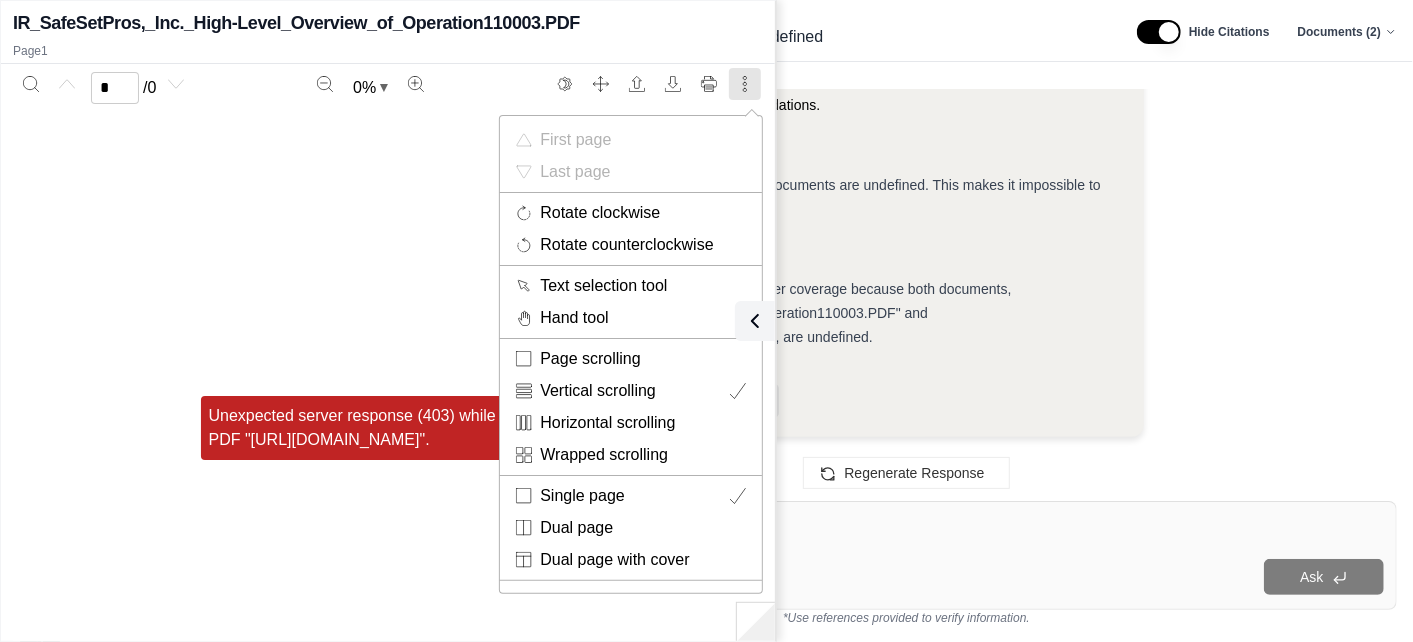 click at bounding box center (706, 321) 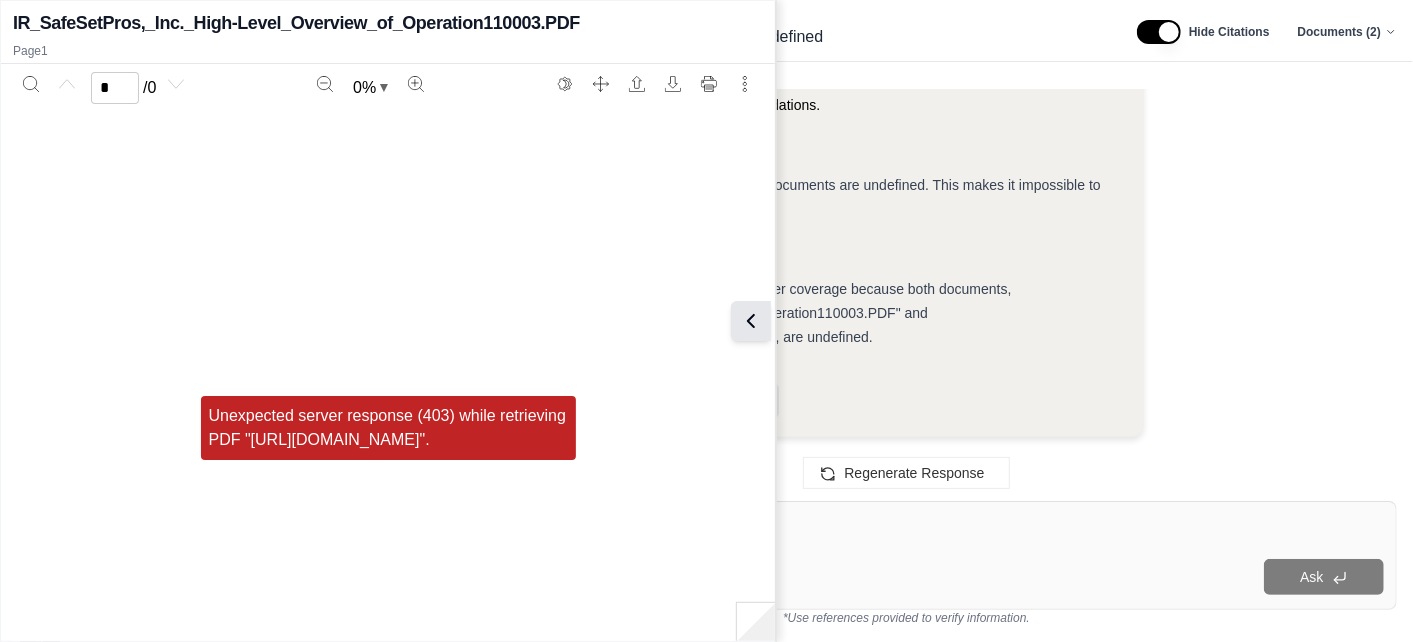 click at bounding box center [751, 321] 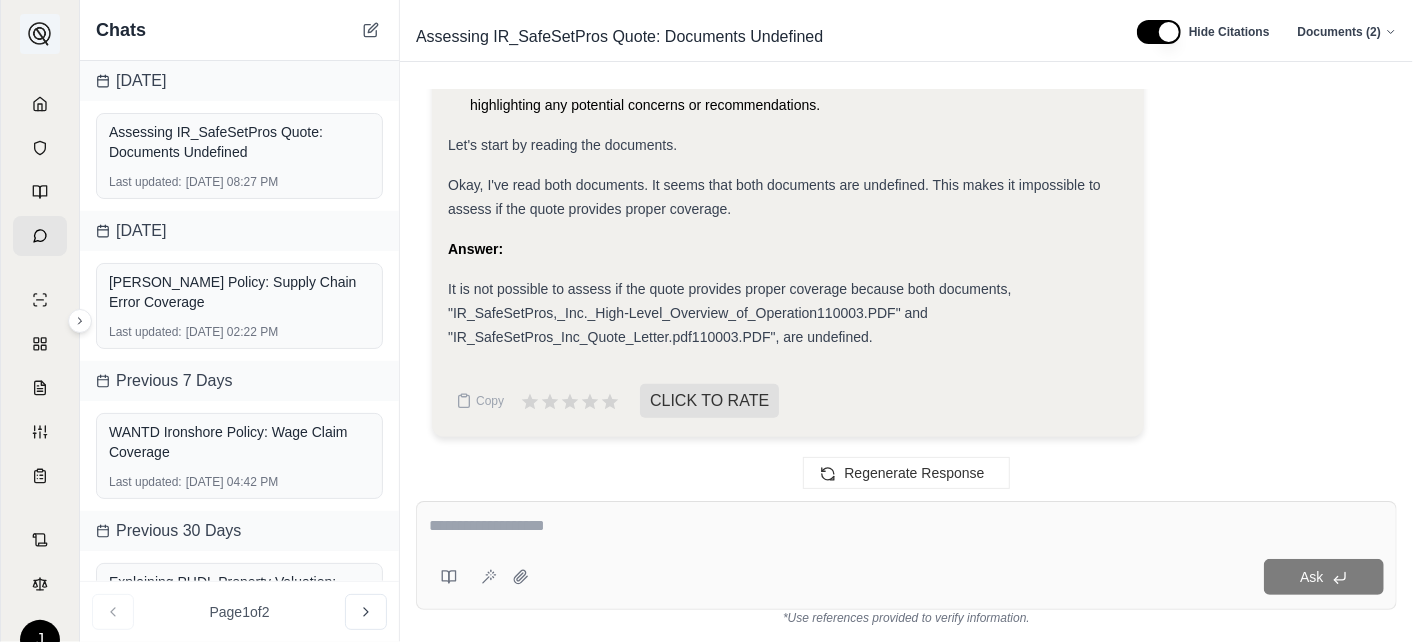 click at bounding box center (40, 34) 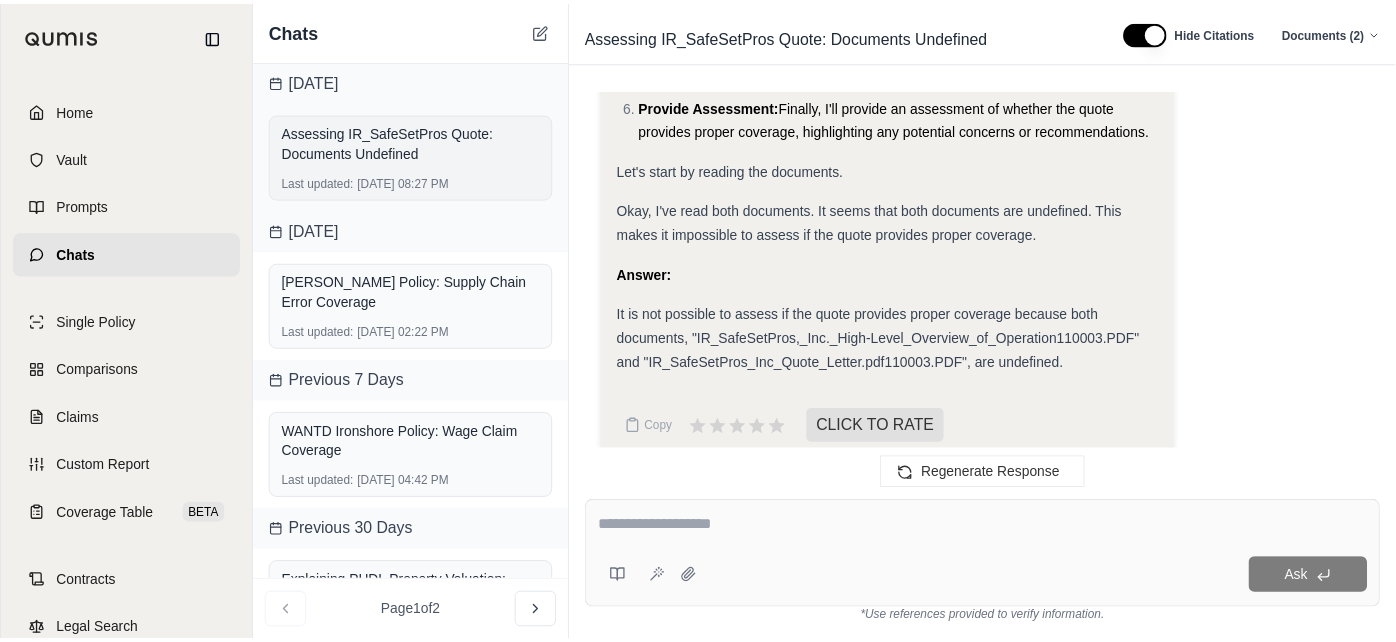 scroll, scrollTop: 677, scrollLeft: 0, axis: vertical 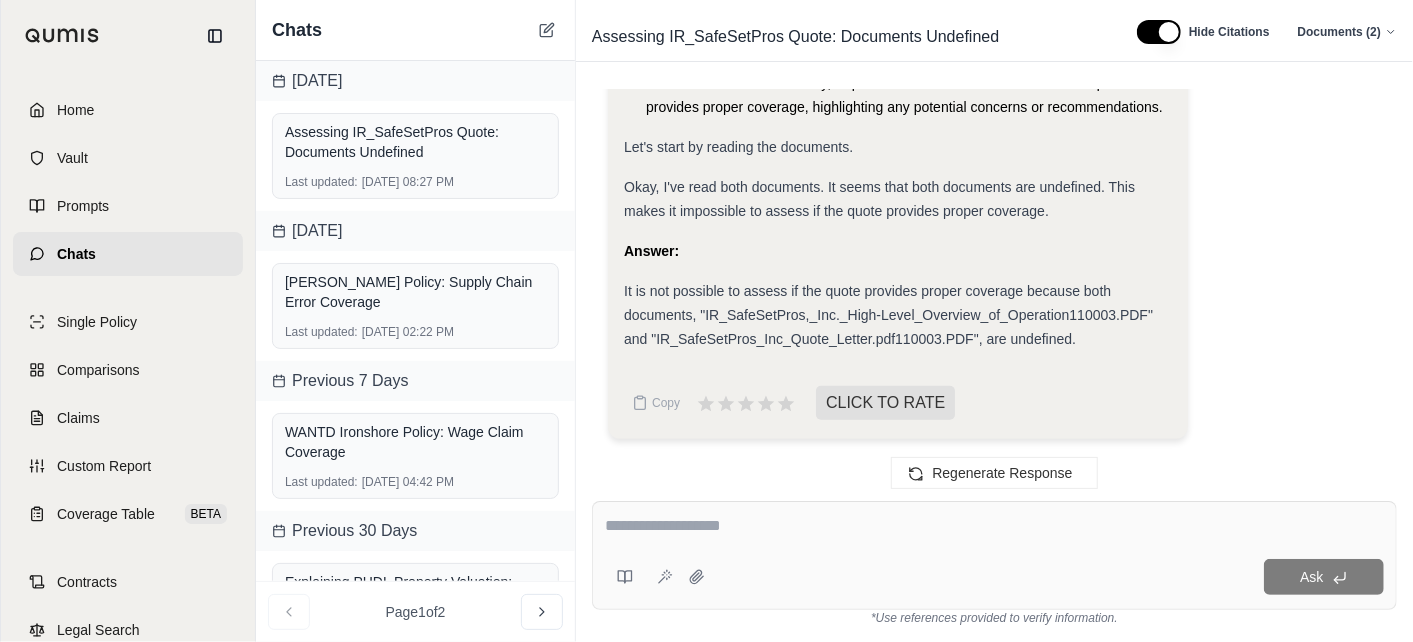 click on "Home Vault Prompts Chats Single Policy Comparisons Claims Custom Report Coverage Table BETA Contracts Legal Search J [PERSON_NAME] & [PERSON_NAME]" at bounding box center [128, 357] 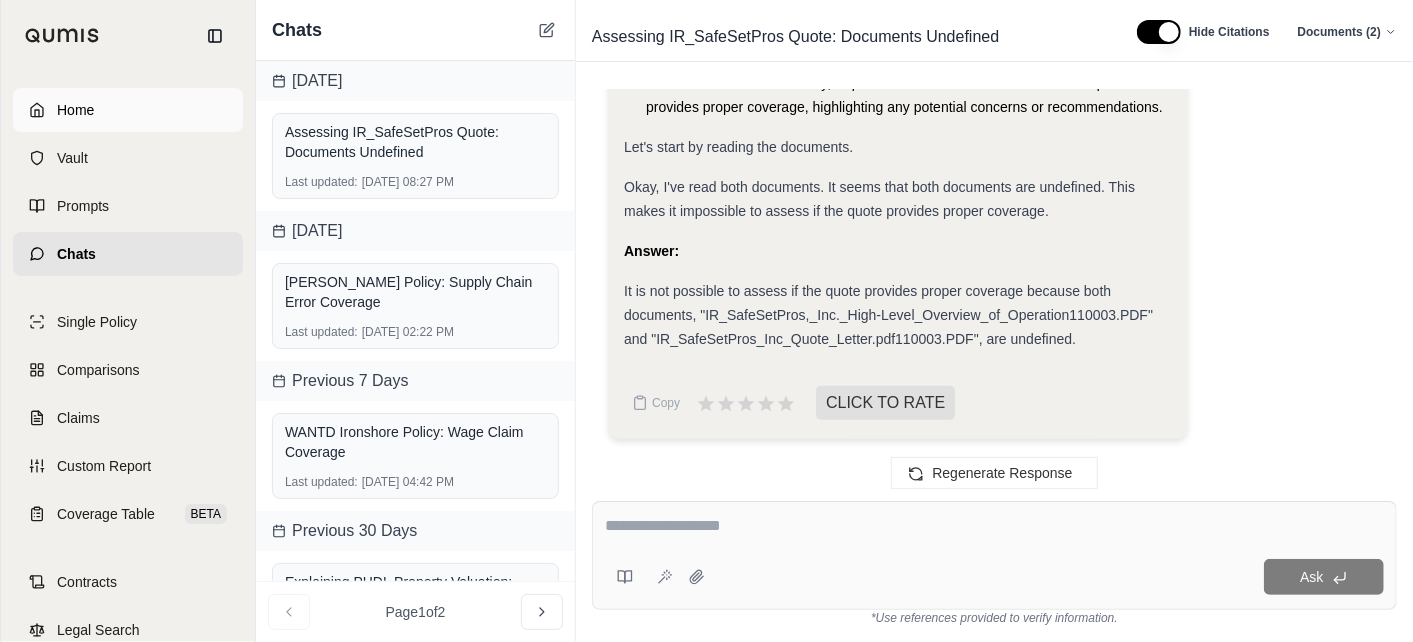 click on "Home" at bounding box center (128, 110) 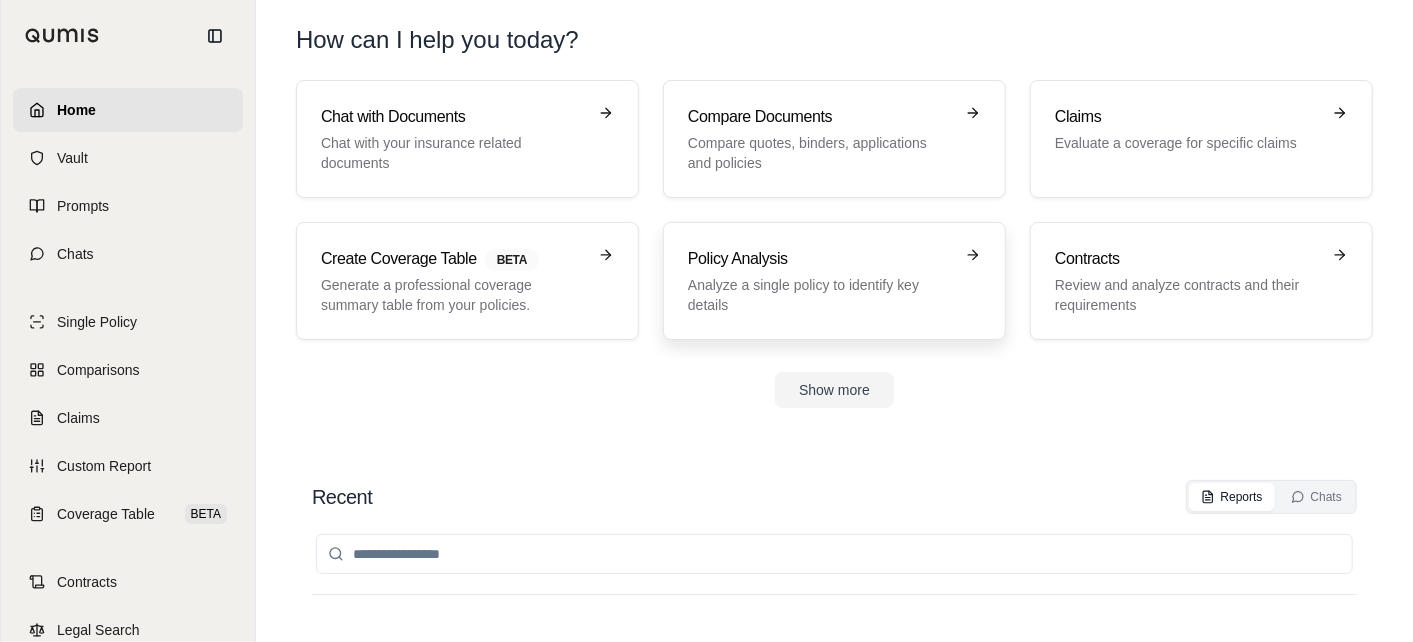 click on "Policy Analysis" at bounding box center (820, 259) 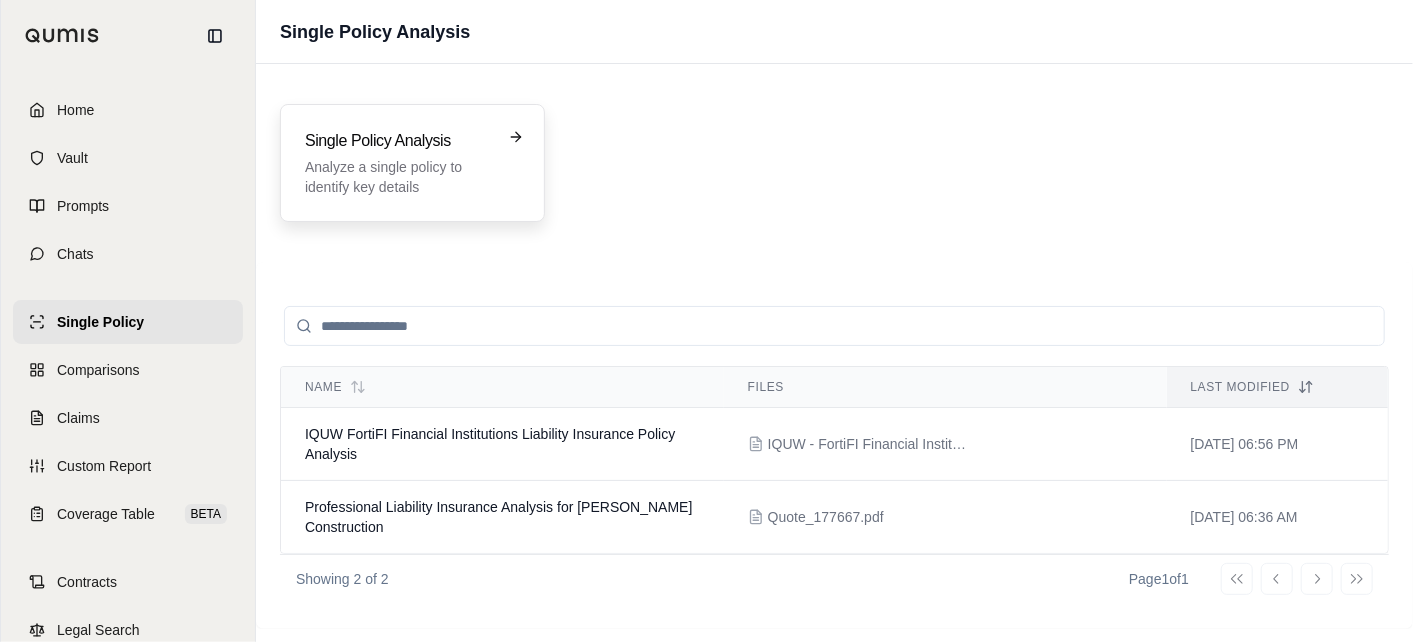 click on "Single Policy Analysis Analyze a single policy to identify key details" at bounding box center (412, 163) 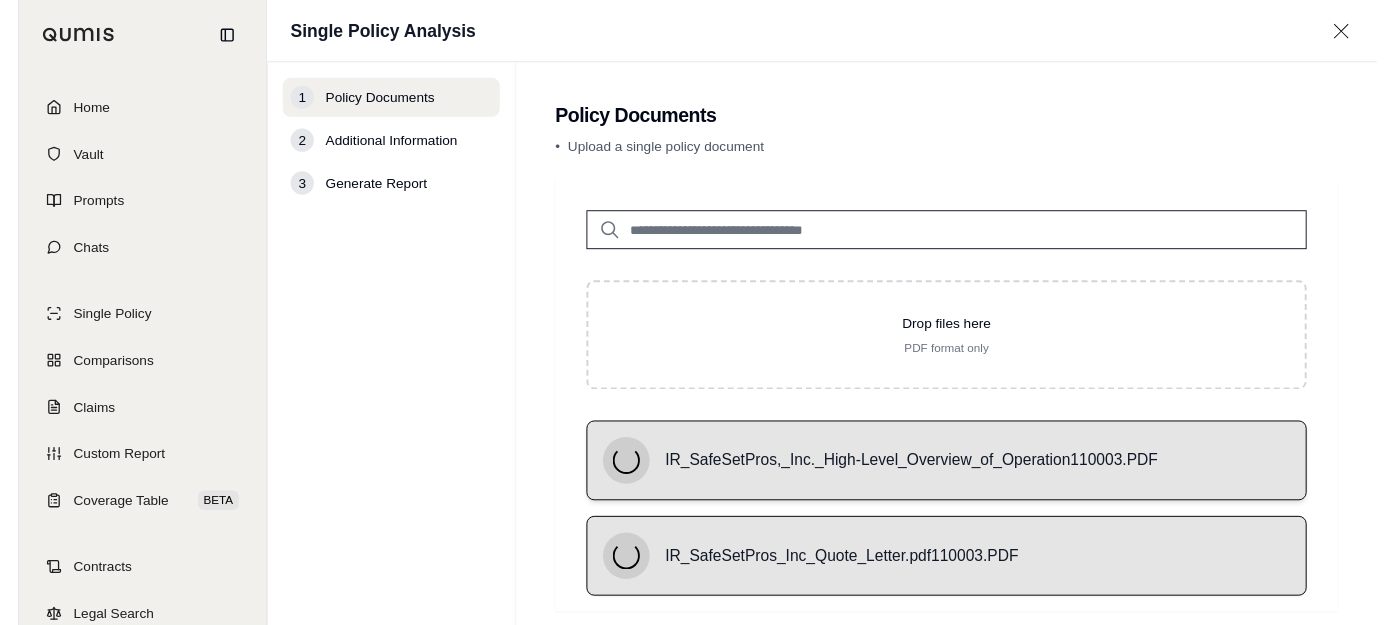 scroll, scrollTop: 111, scrollLeft: 0, axis: vertical 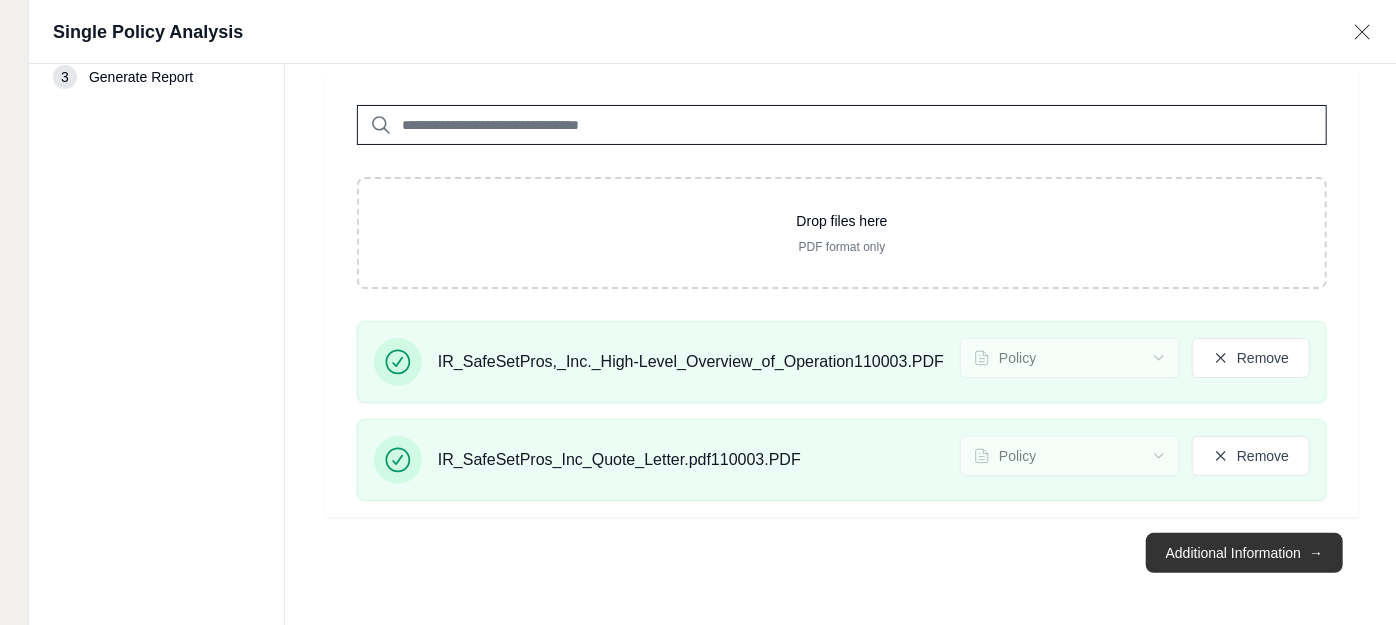 click on "Additional Information →" at bounding box center (1244, 553) 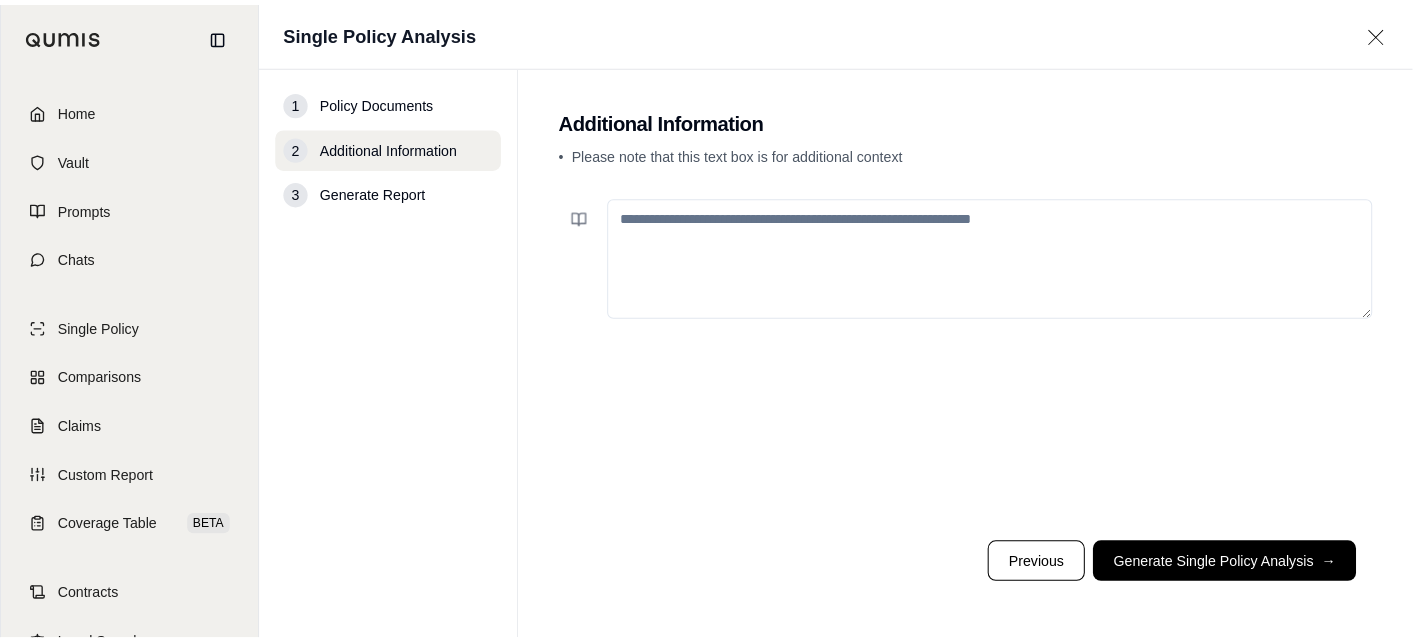 scroll, scrollTop: 0, scrollLeft: 0, axis: both 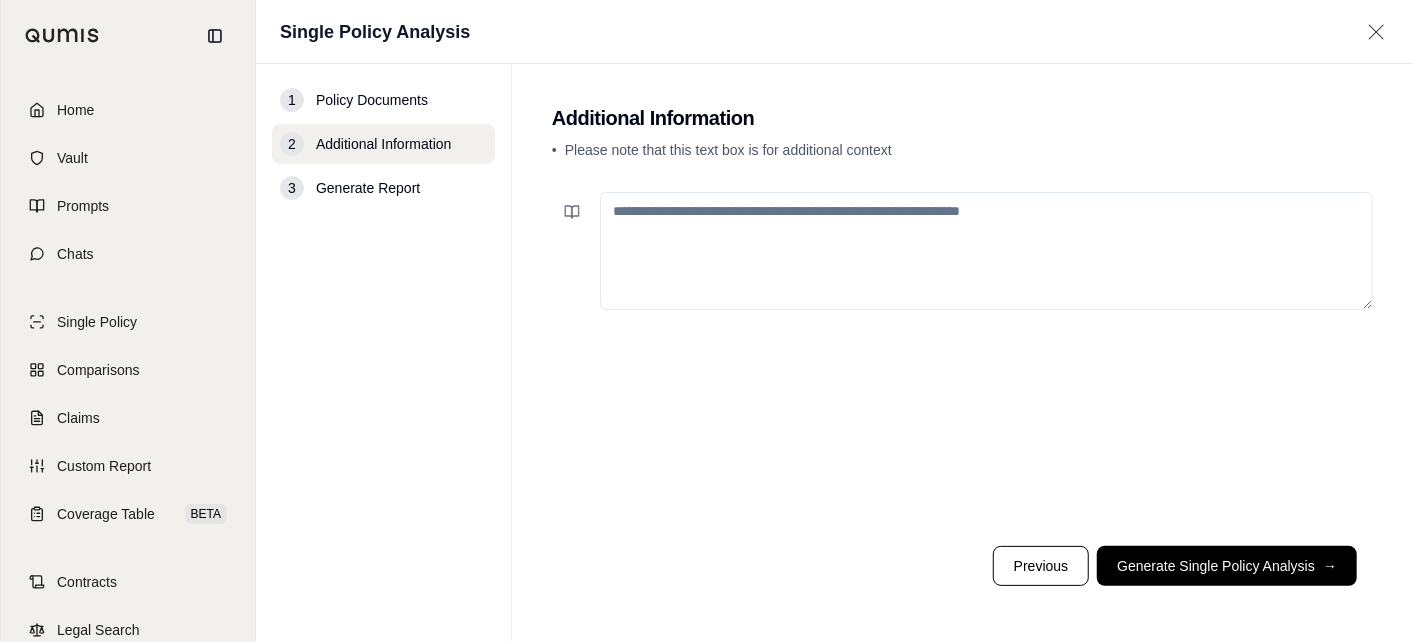 click at bounding box center (986, 251) 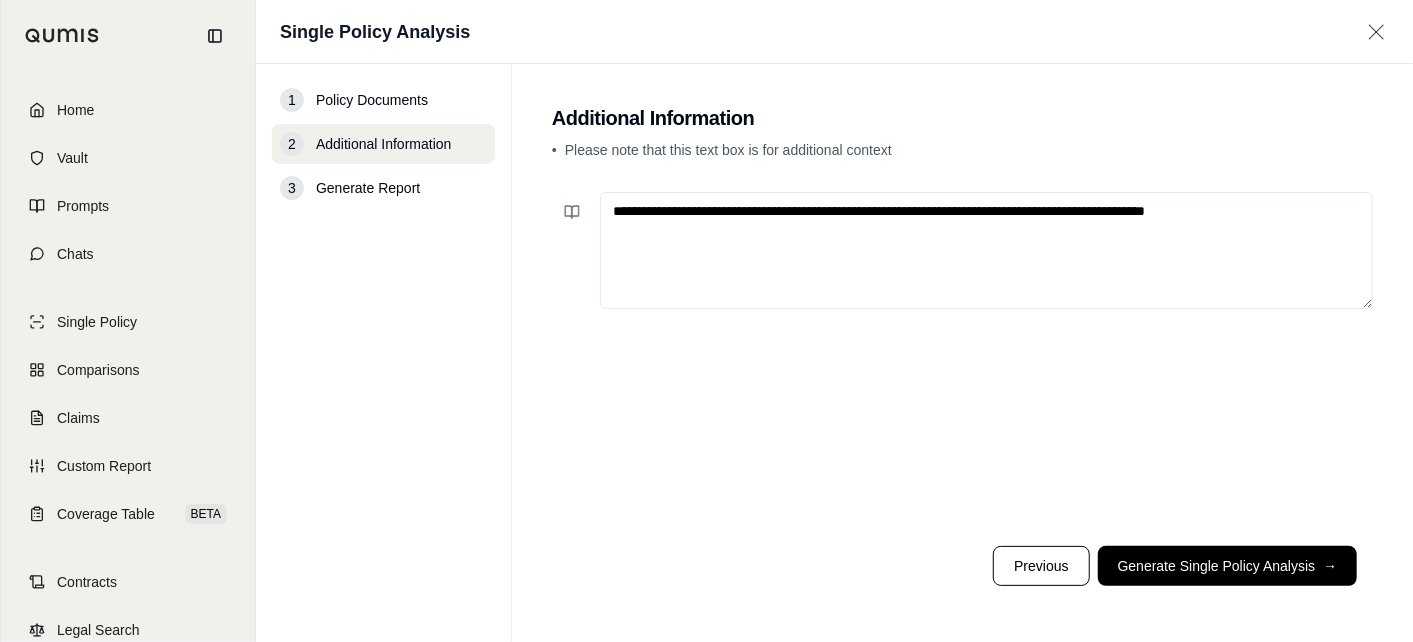 type on "**********" 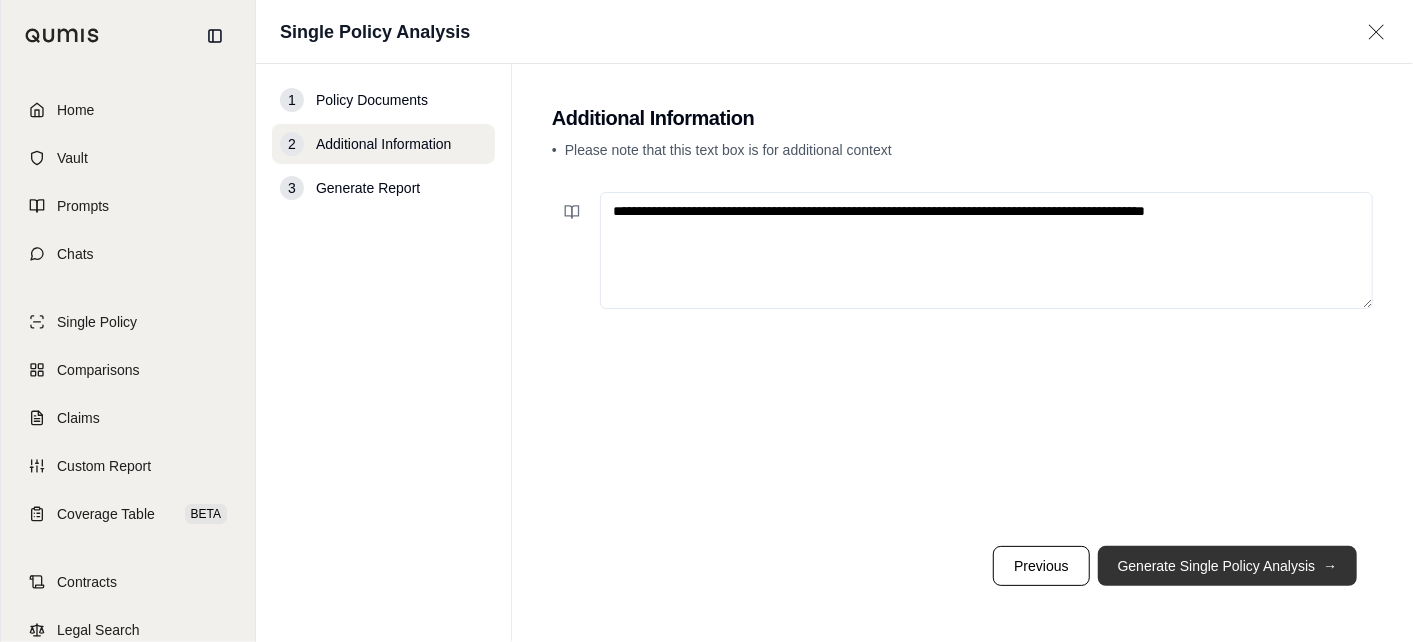 click on "Generate Single Policy Analysis →" at bounding box center (1228, 566) 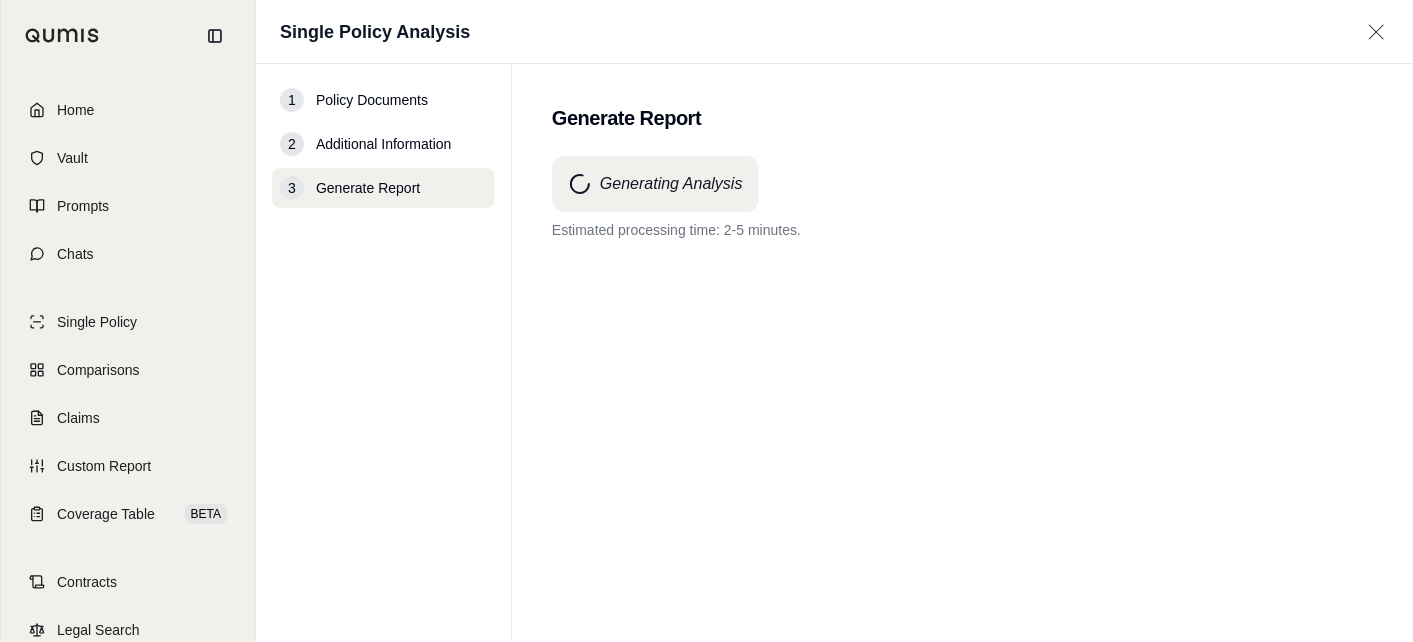 click on "Generate Report" at bounding box center (962, 118) 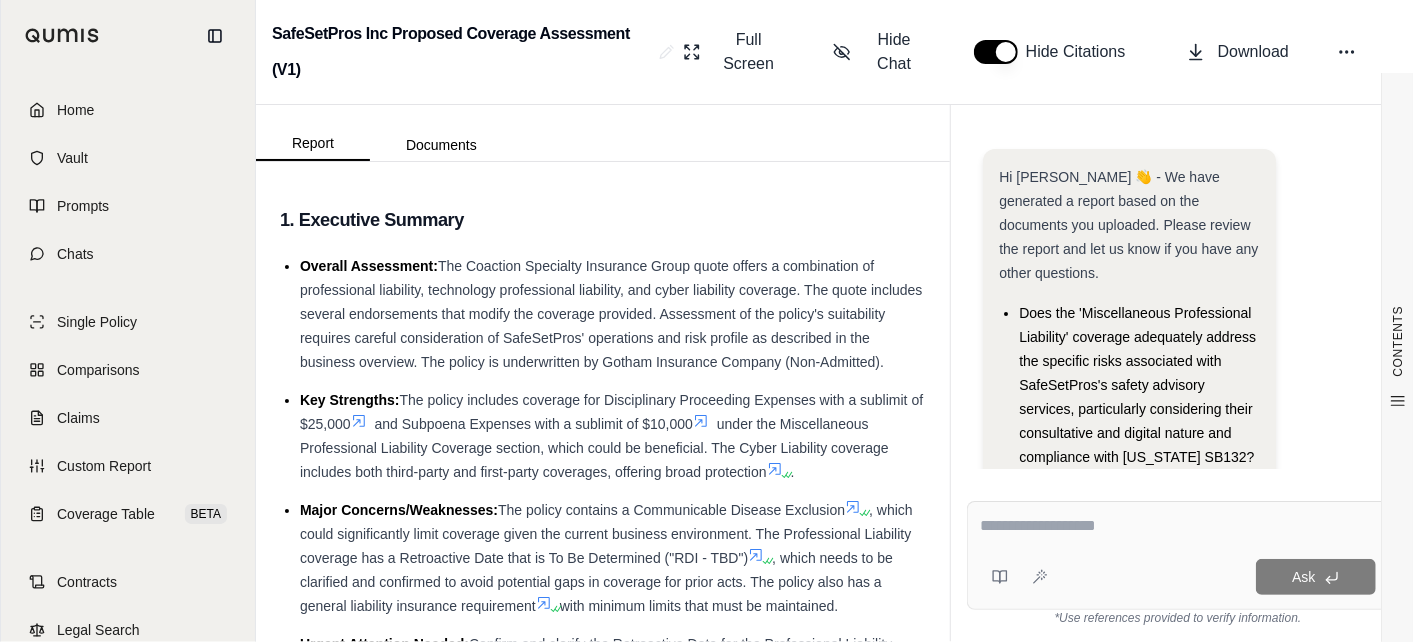 scroll, scrollTop: 285, scrollLeft: 0, axis: vertical 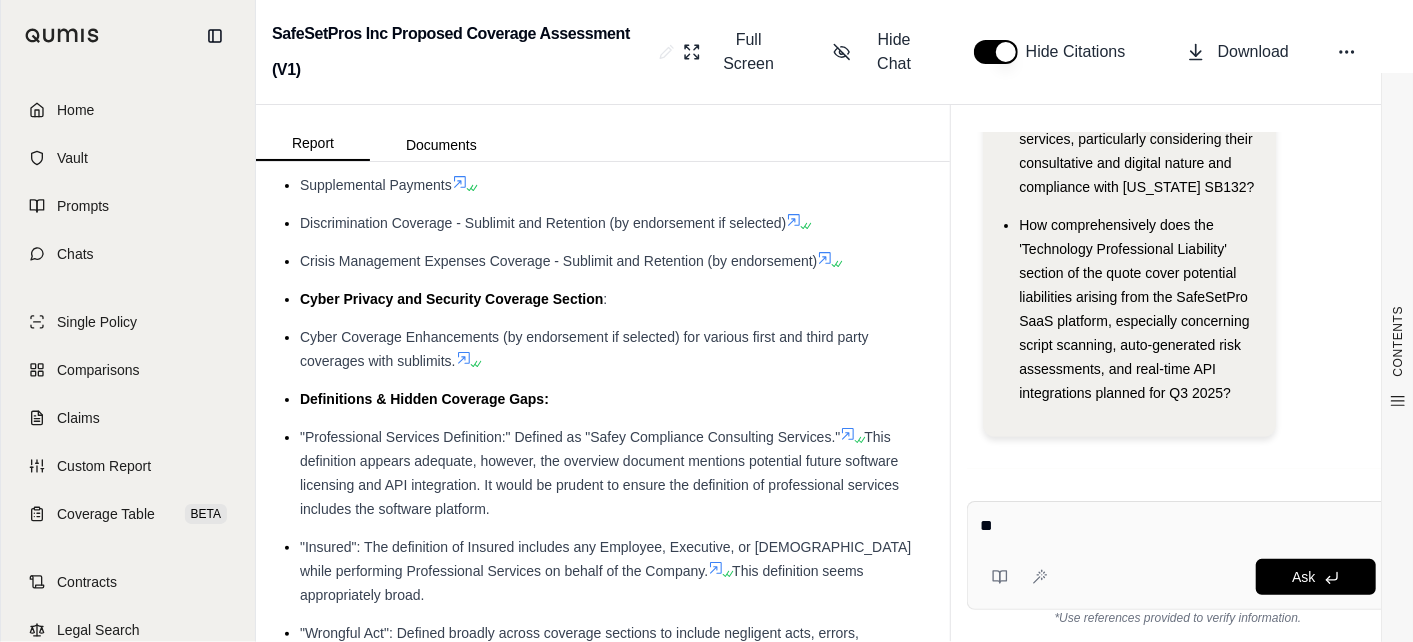 type on "*" 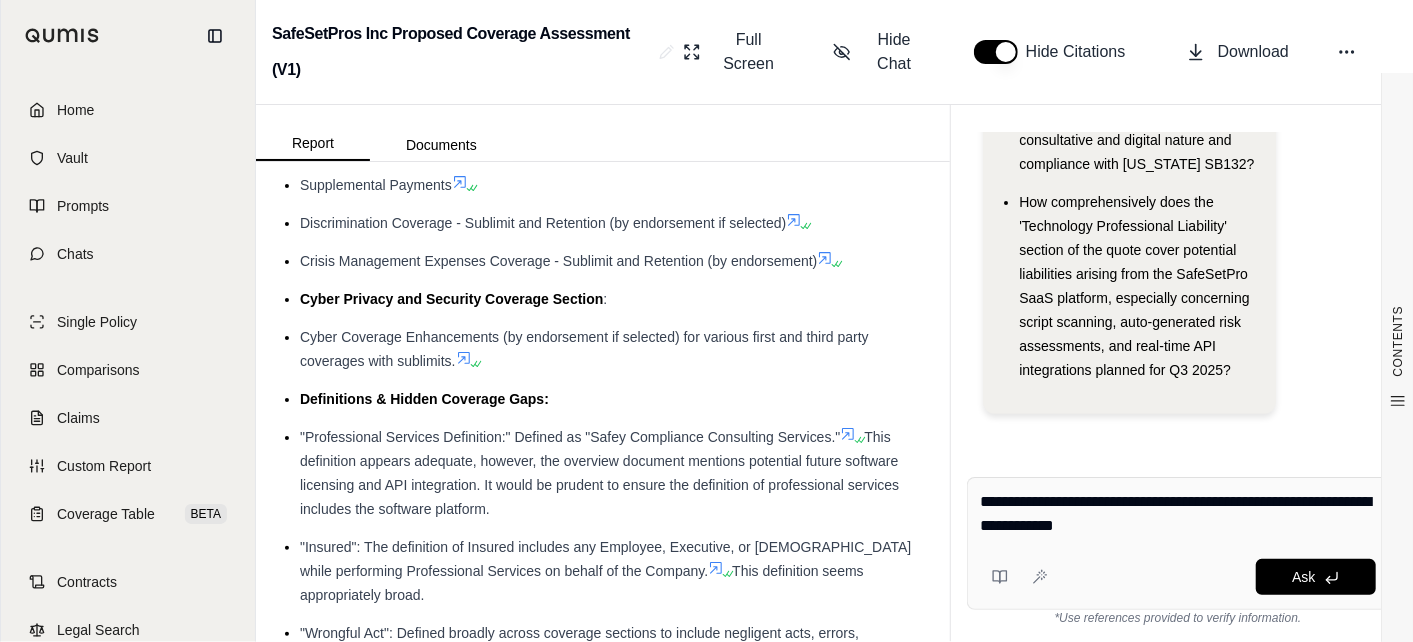 click on "**********" at bounding box center (1178, 514) 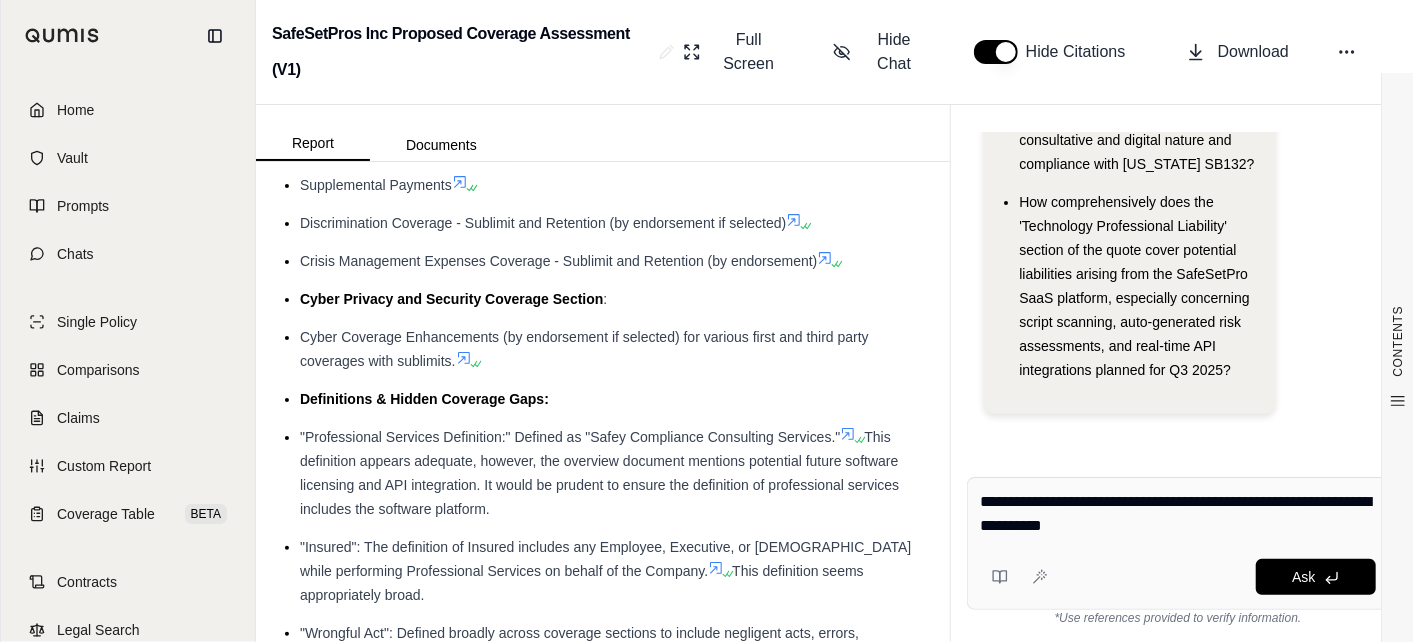type on "**********" 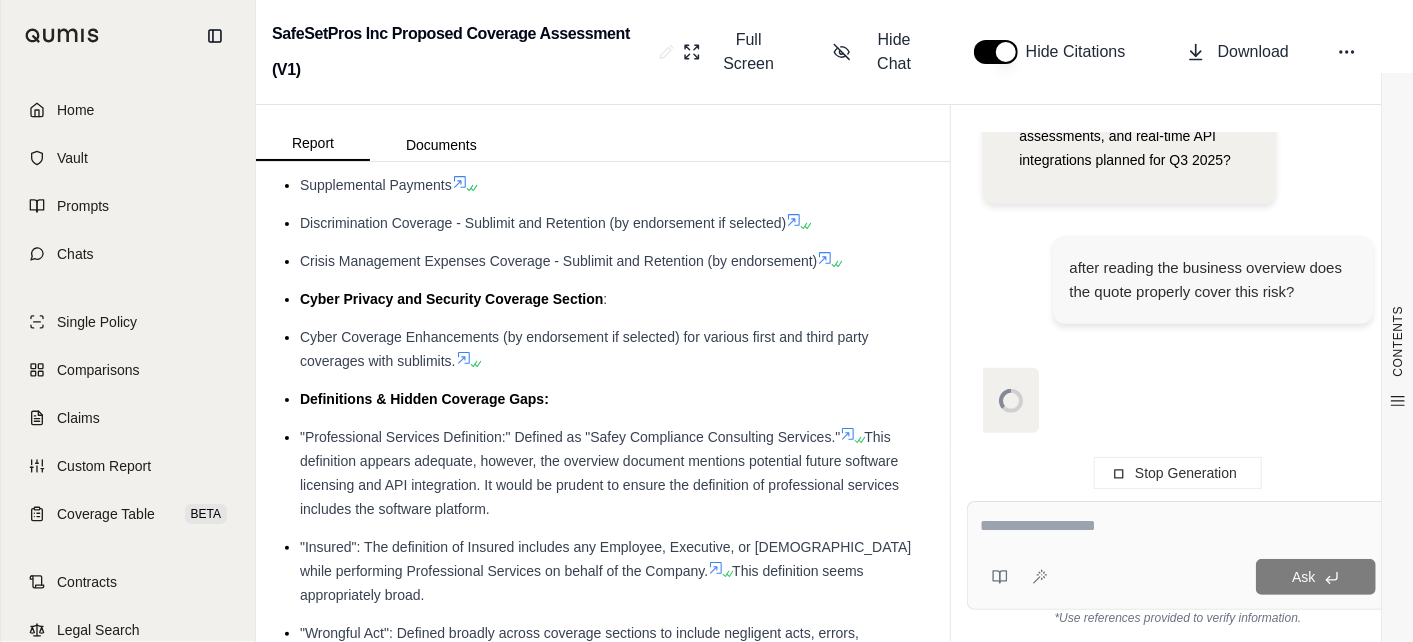 scroll, scrollTop: 525, scrollLeft: 0, axis: vertical 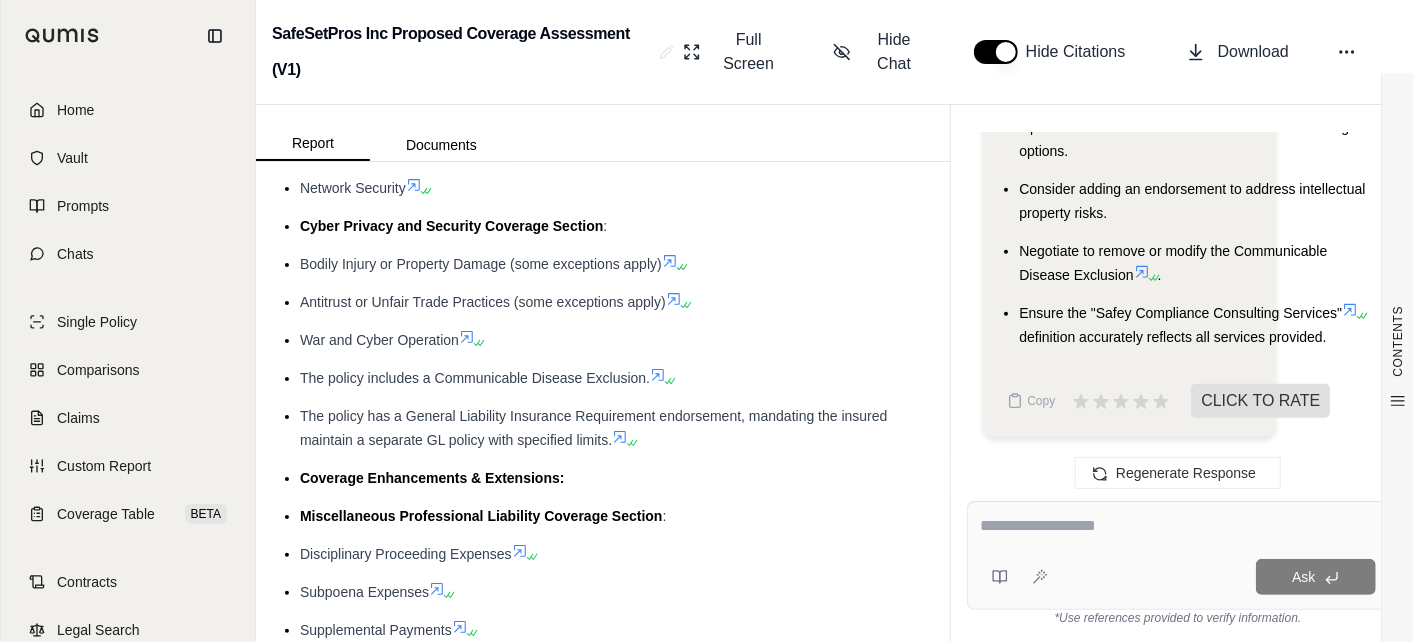 click at bounding box center (1178, 526) 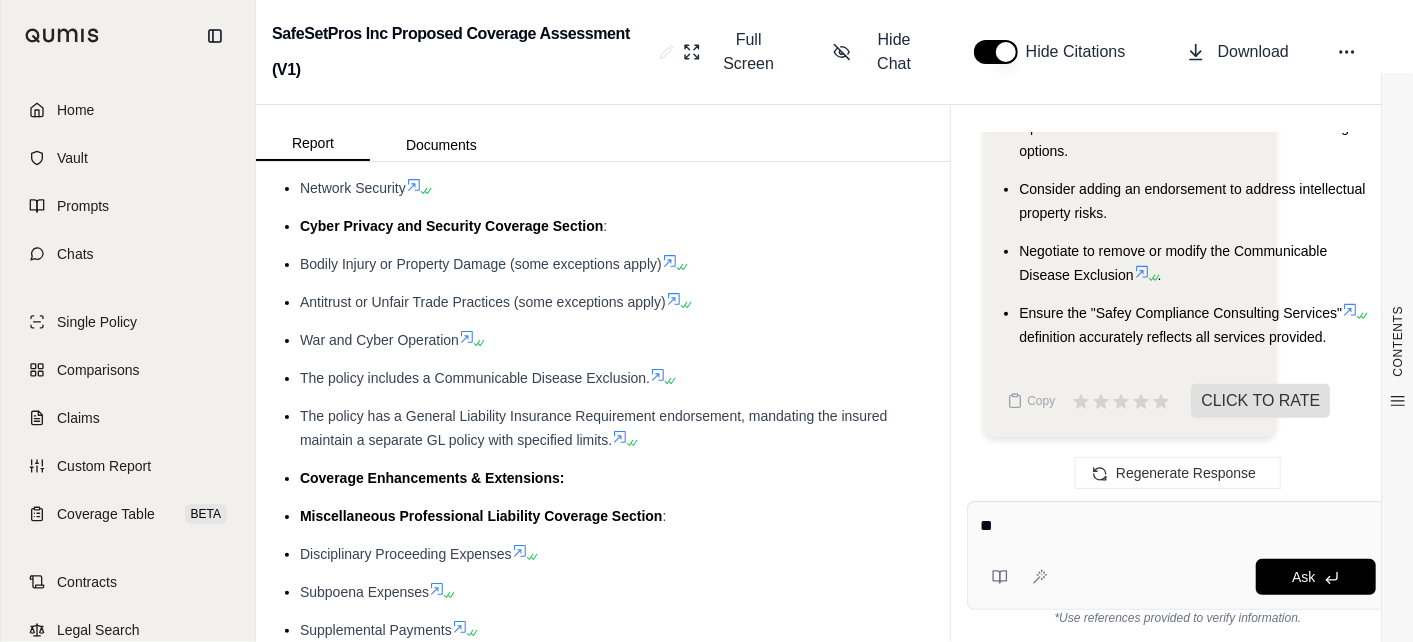 type on "*" 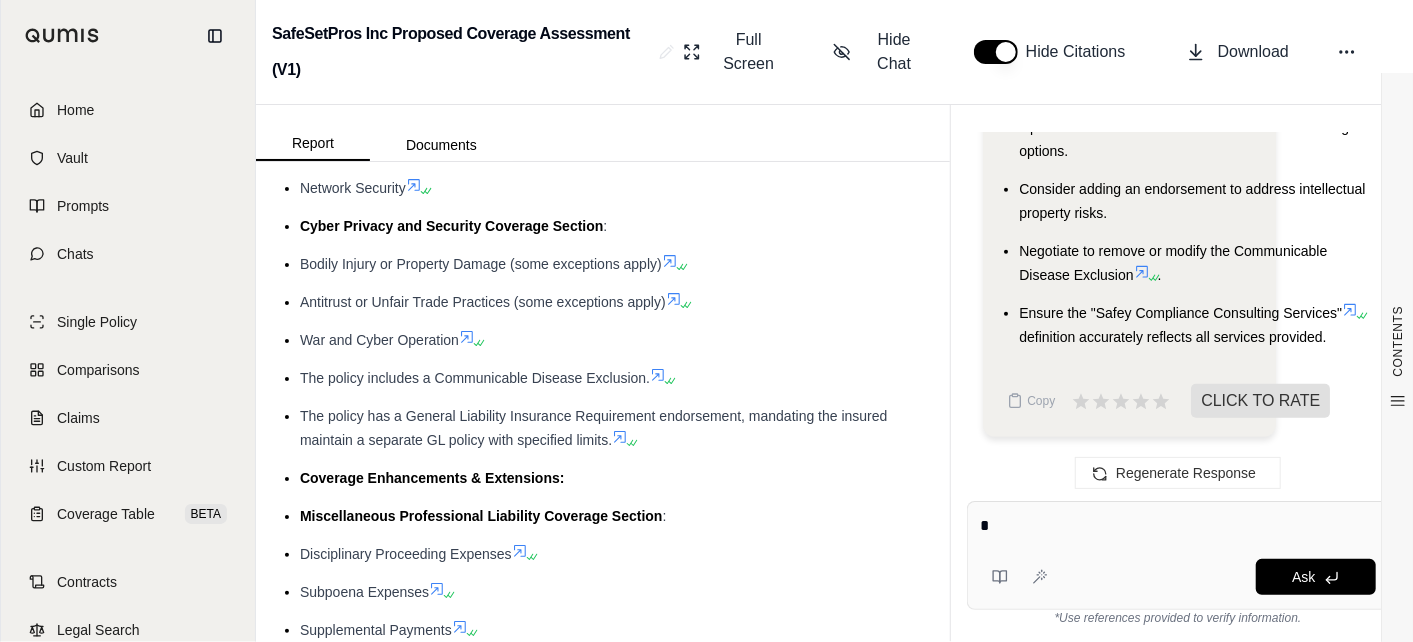 type 